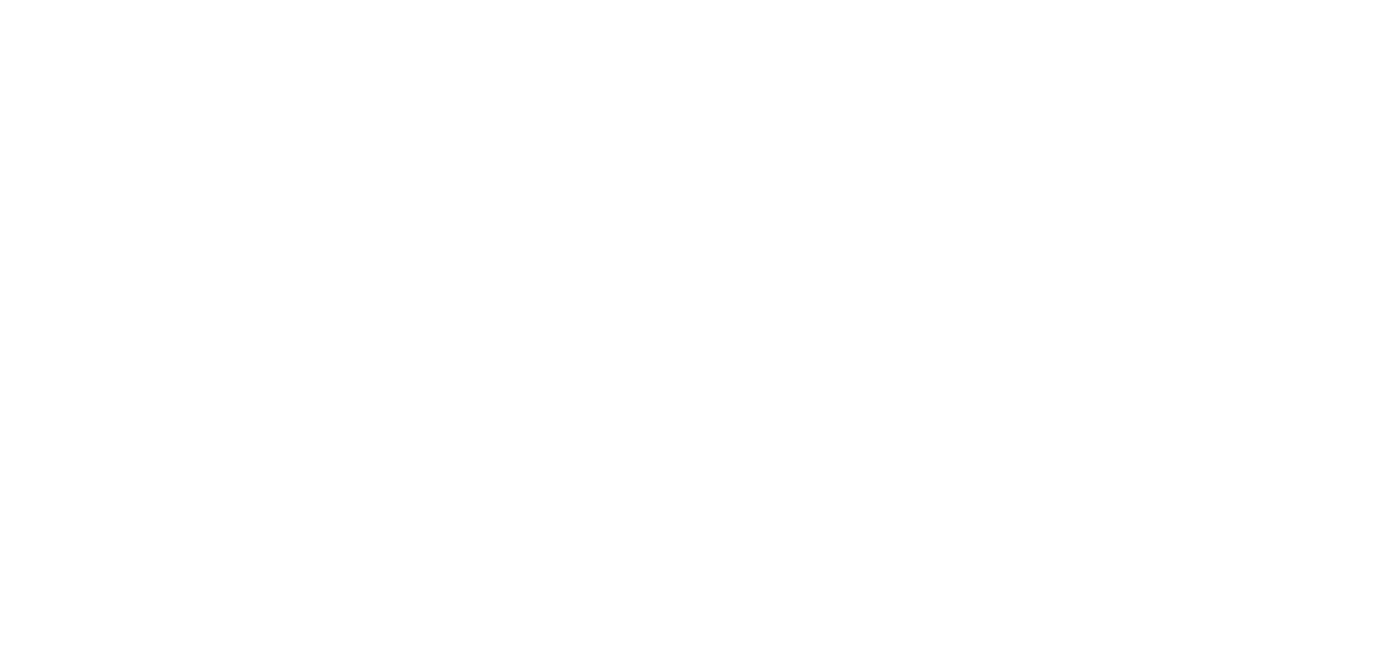scroll, scrollTop: 0, scrollLeft: 0, axis: both 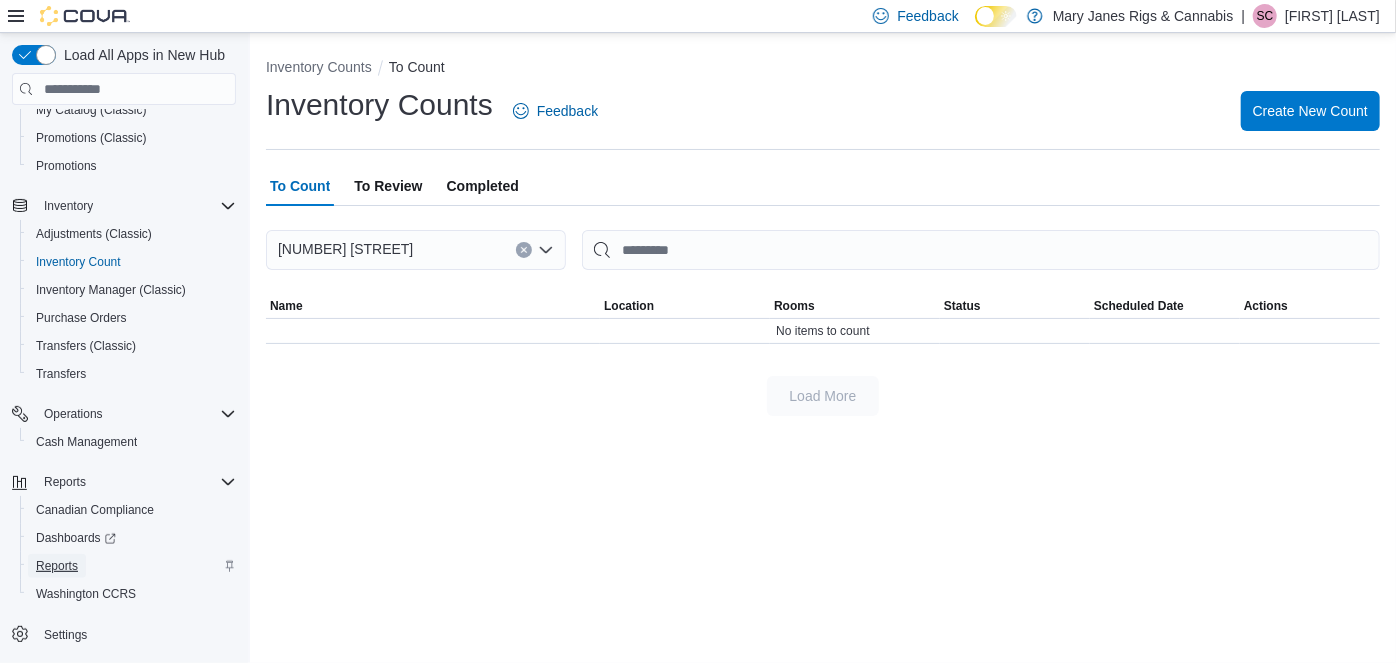 click on "Reports" at bounding box center [57, 566] 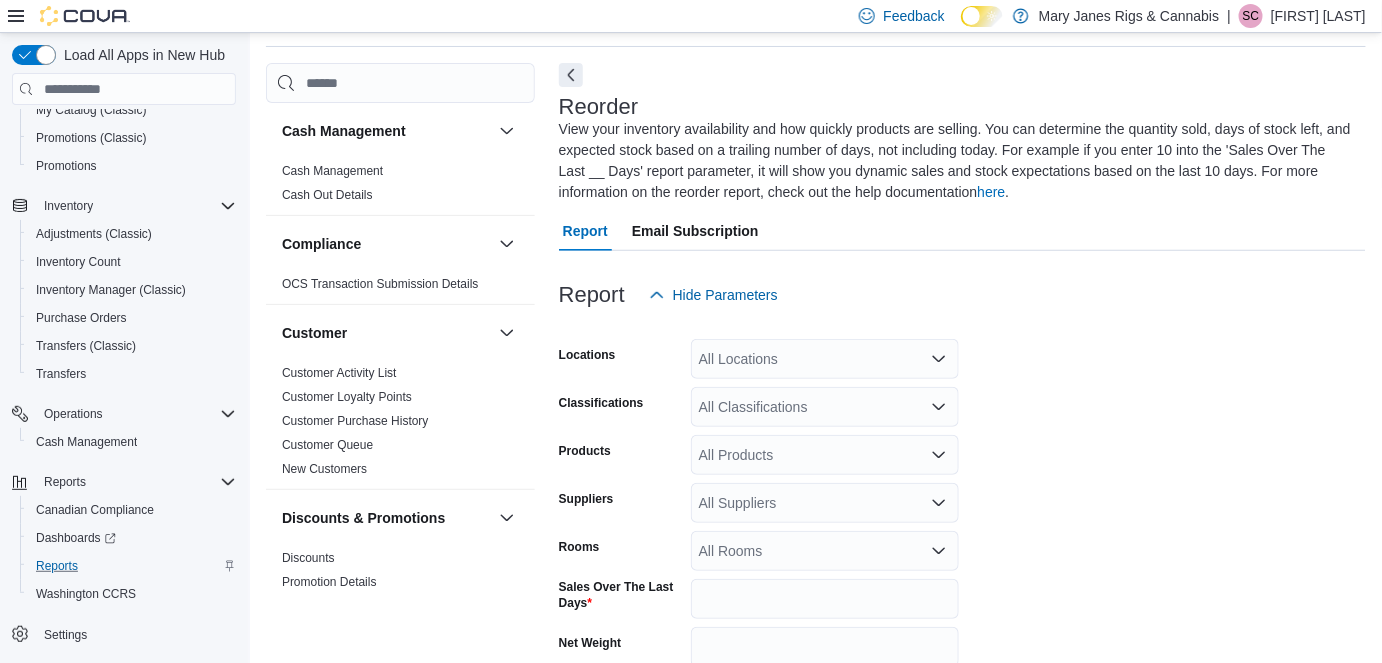 scroll, scrollTop: 109, scrollLeft: 0, axis: vertical 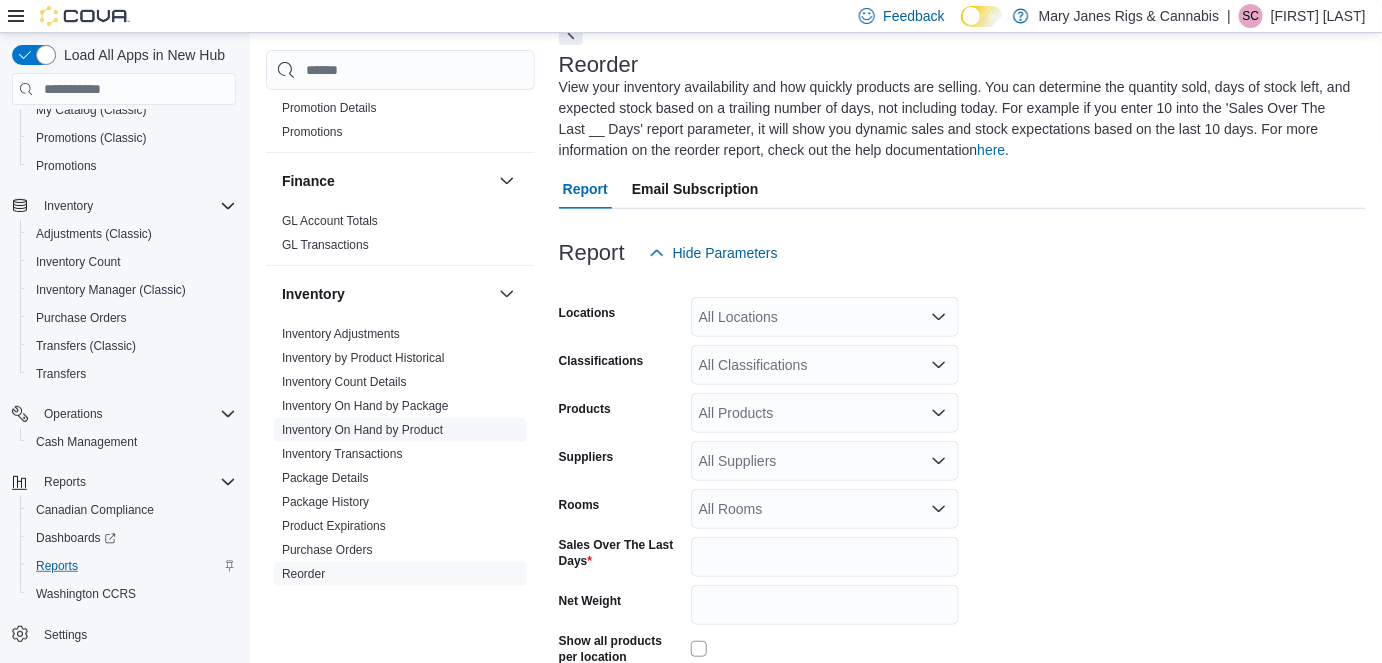 click on "Inventory On Hand by Product" at bounding box center [362, 430] 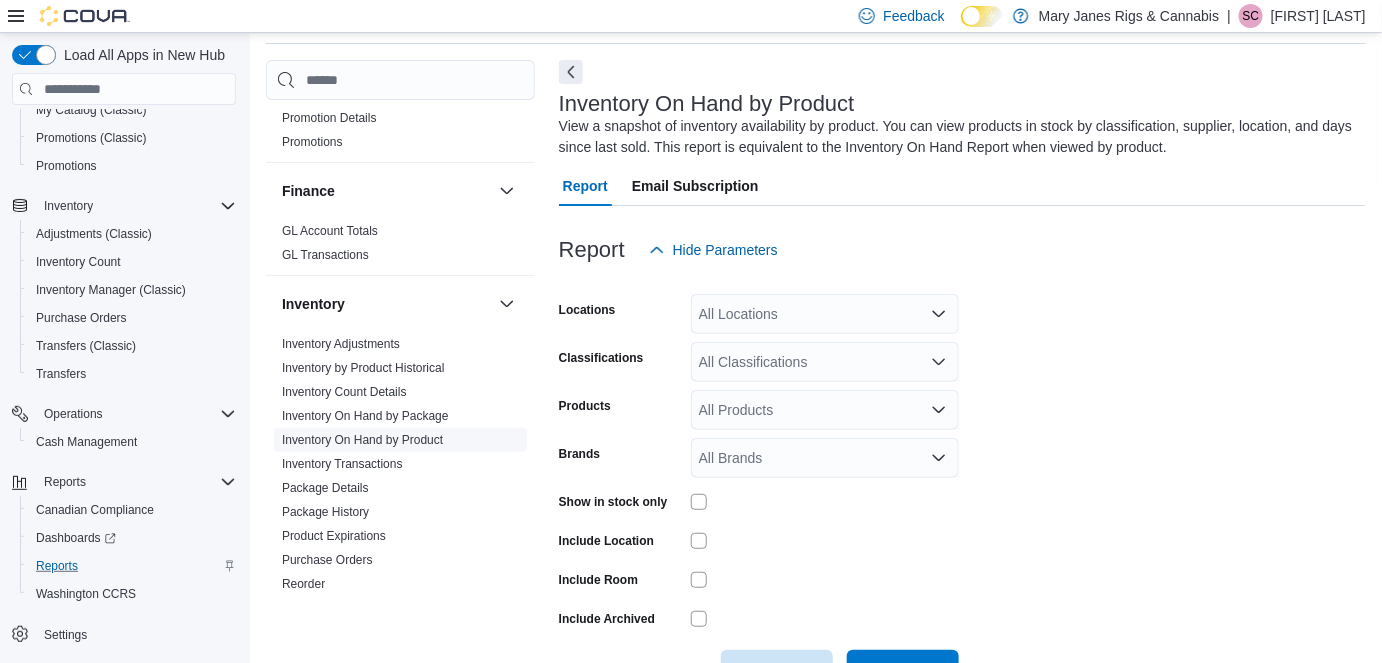 scroll, scrollTop: 66, scrollLeft: 0, axis: vertical 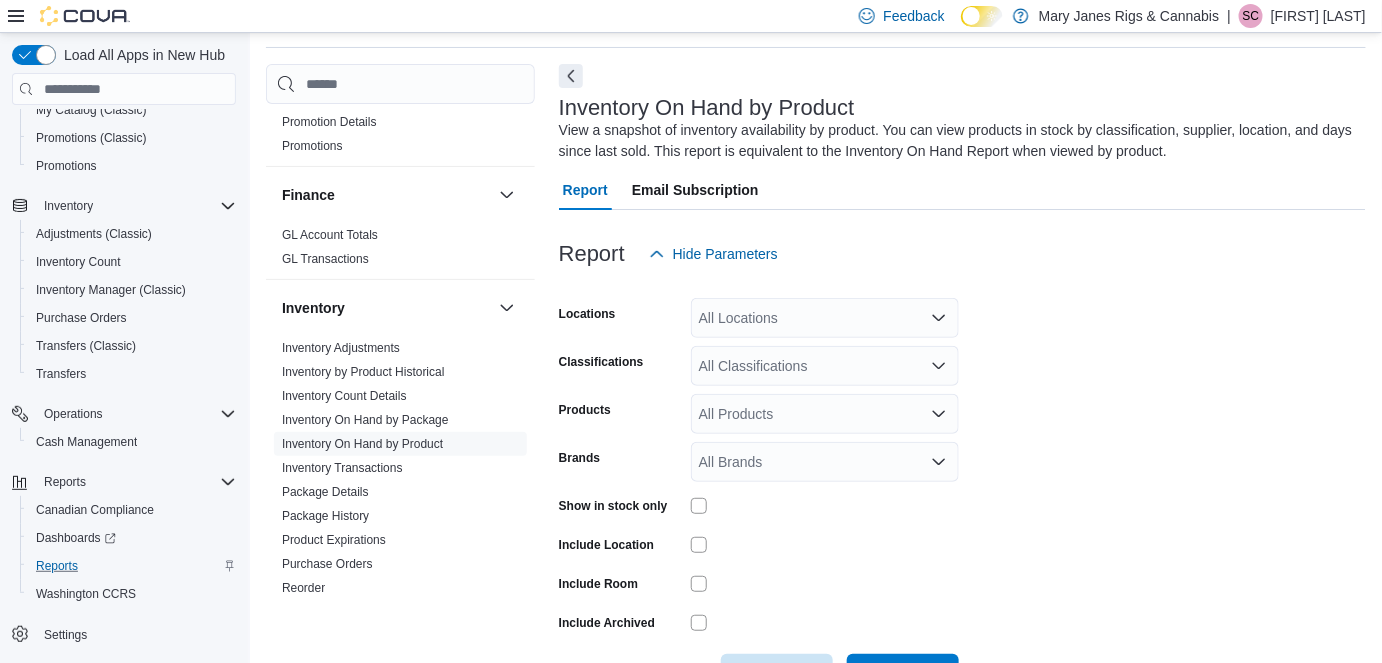 click at bounding box center (825, 505) 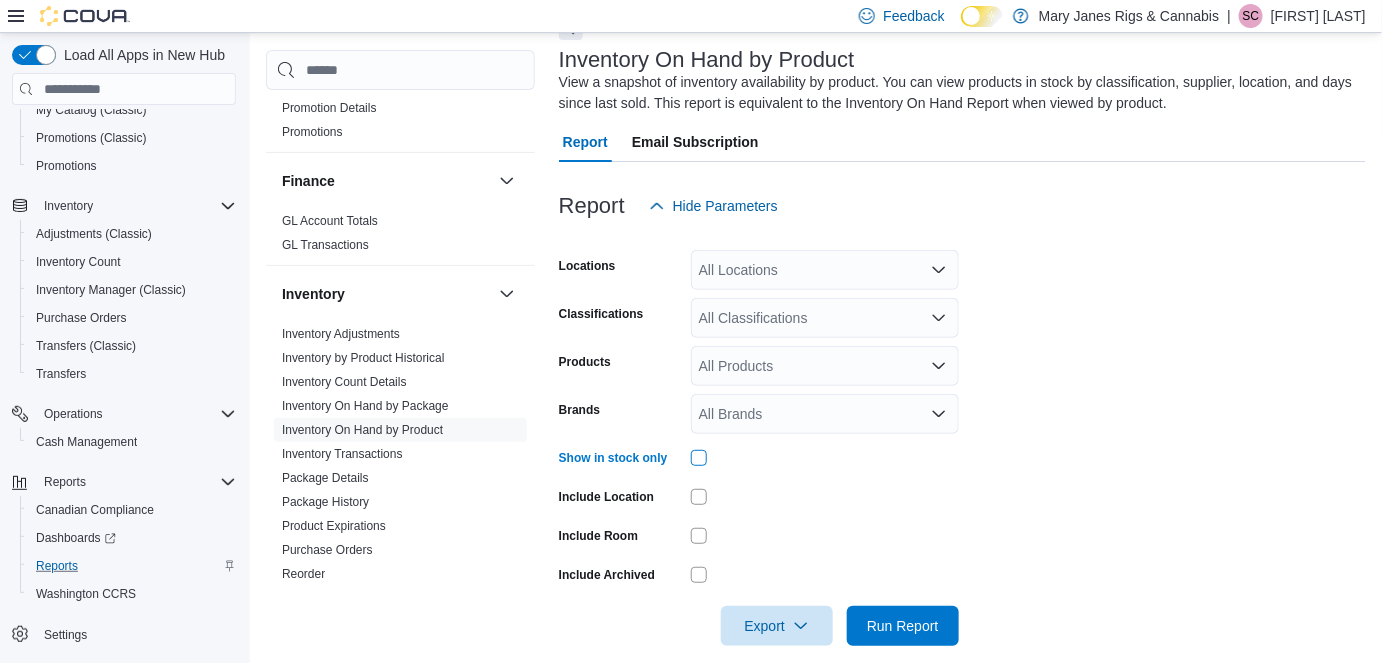 scroll, scrollTop: 136, scrollLeft: 0, axis: vertical 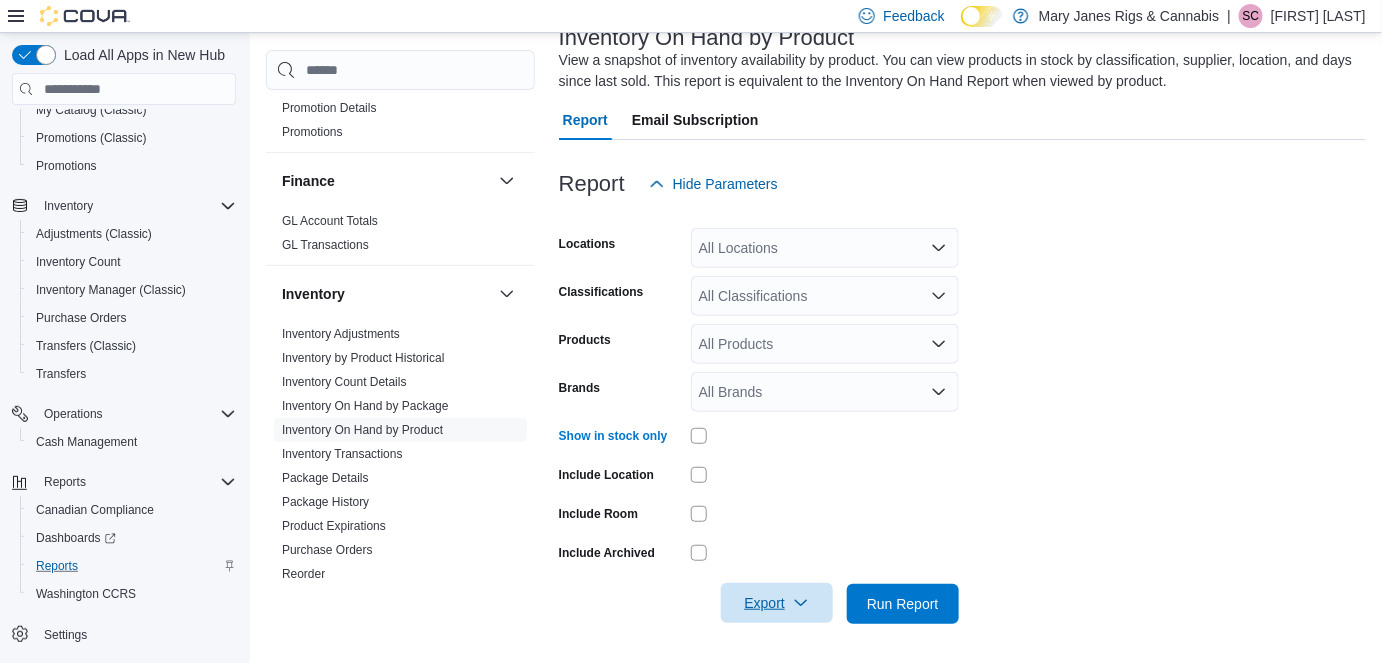 click on "Export" at bounding box center [777, 603] 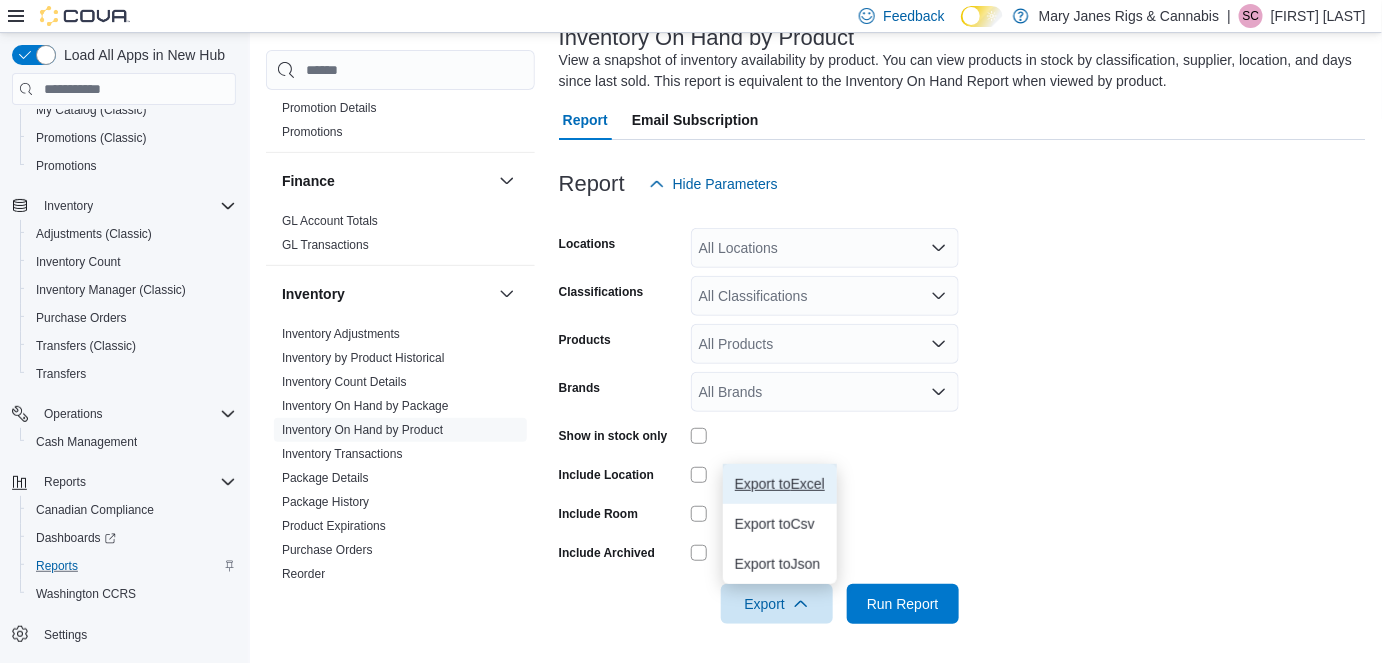 click on "Export to  Excel" at bounding box center [780, 484] 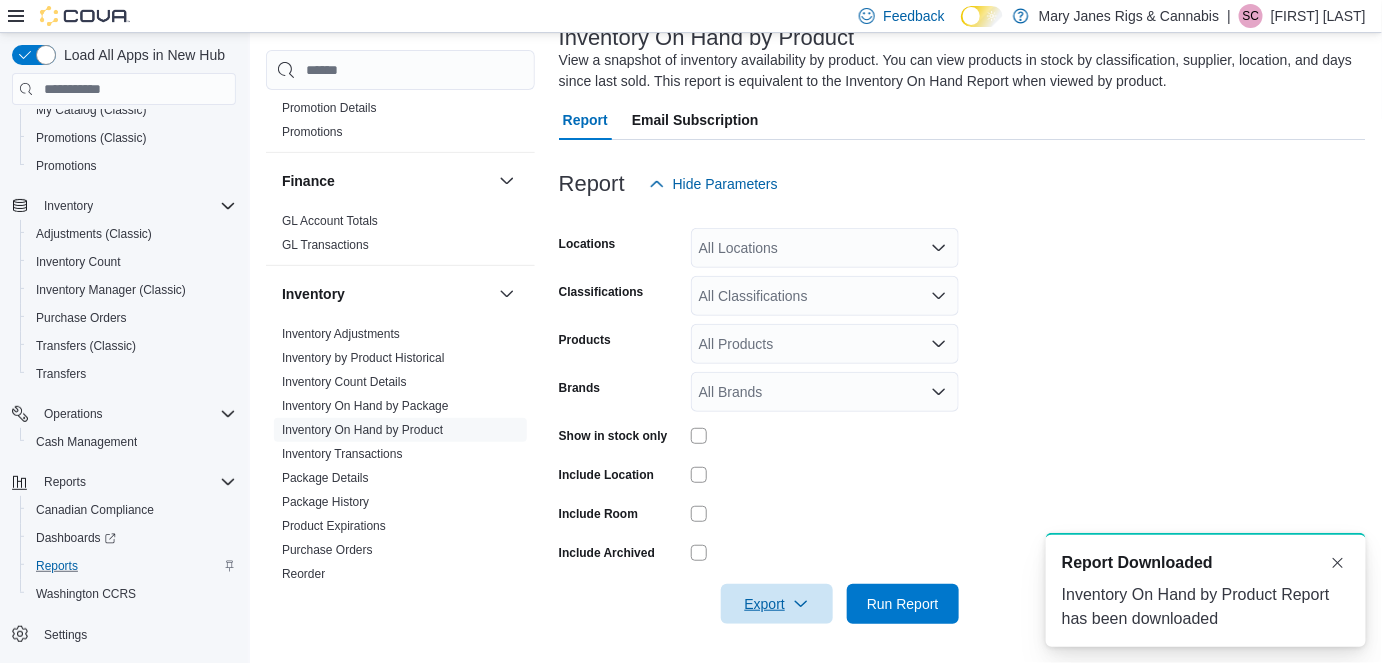 scroll, scrollTop: 0, scrollLeft: 0, axis: both 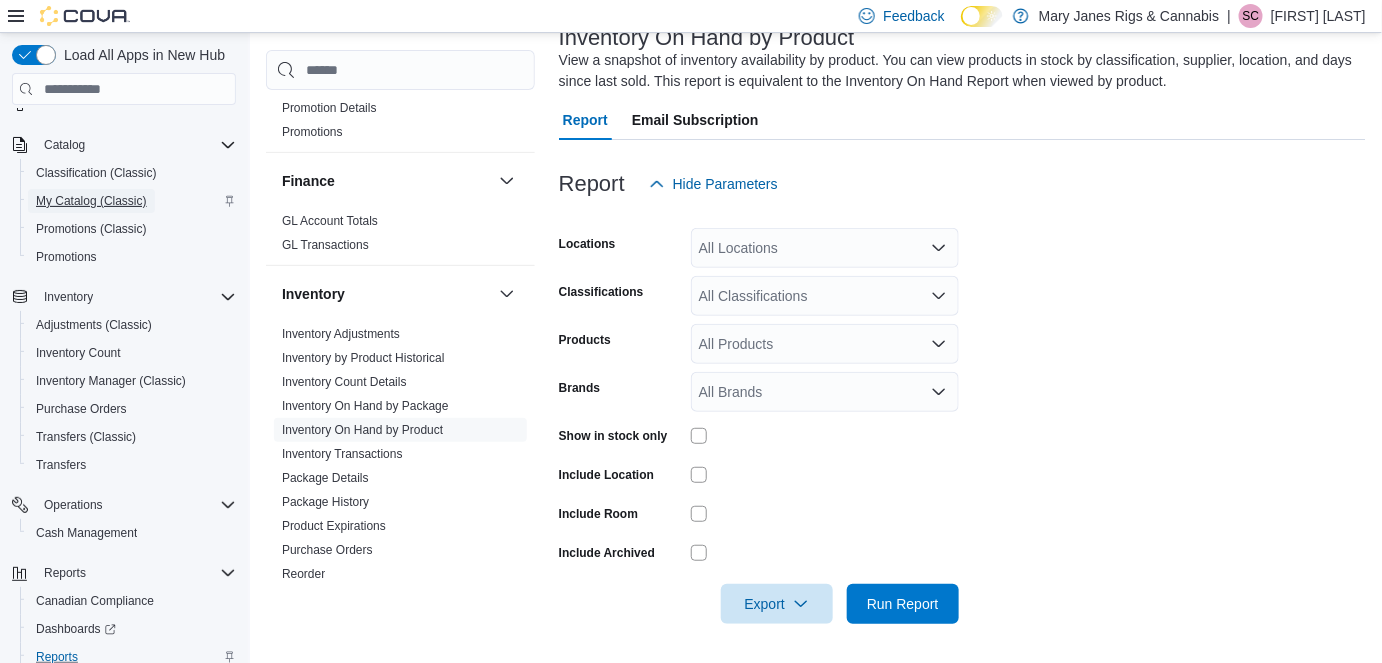 click on "My Catalog (Classic)" at bounding box center (91, 201) 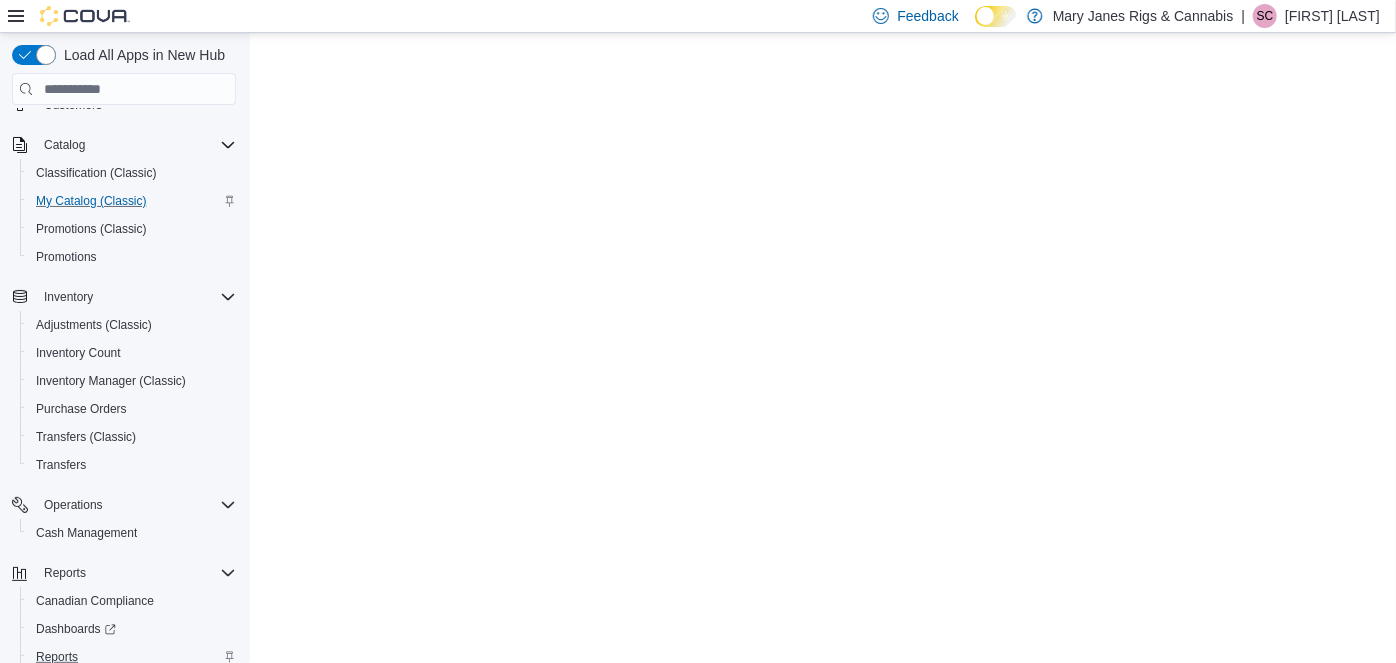 scroll, scrollTop: 0, scrollLeft: 0, axis: both 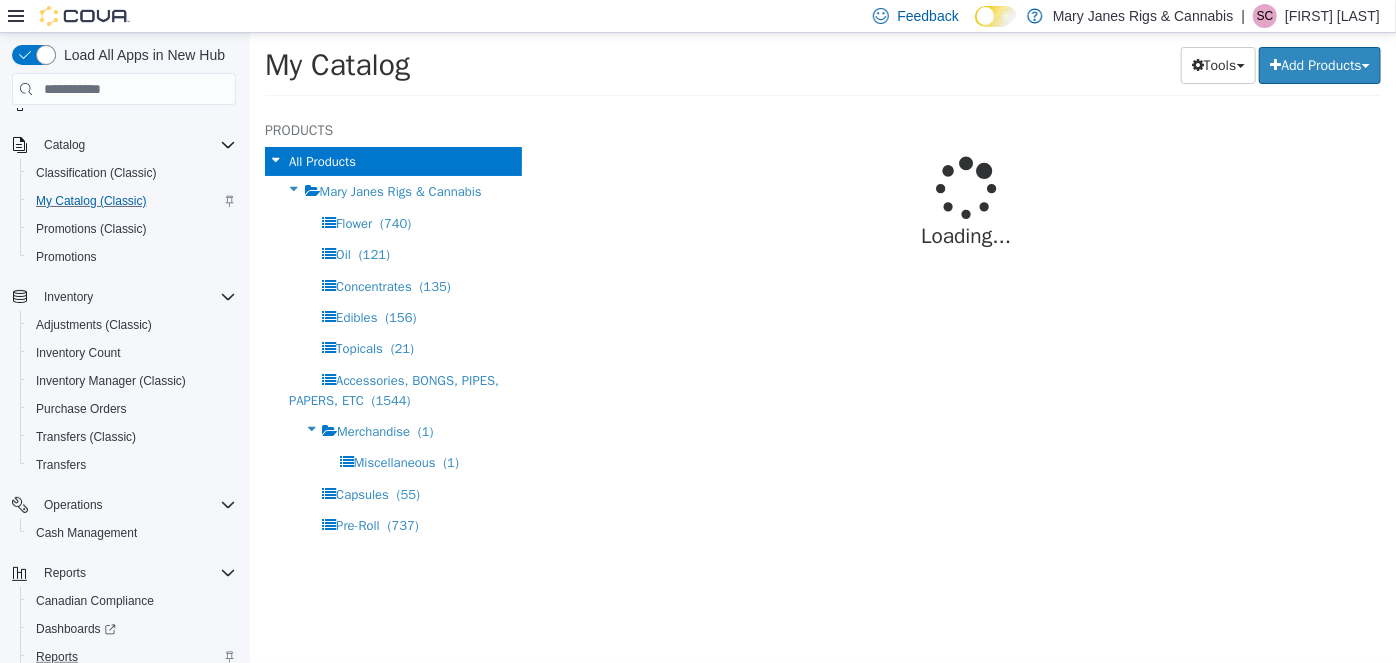 select on "**********" 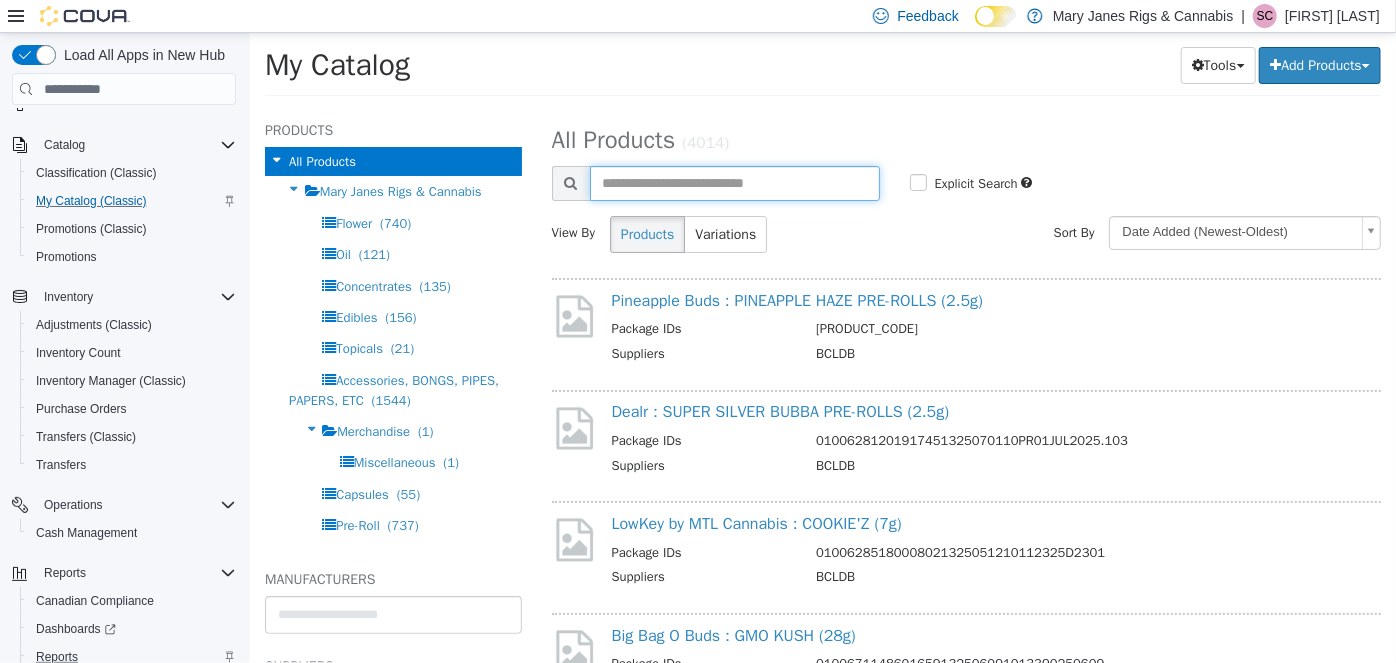 click at bounding box center [734, 183] 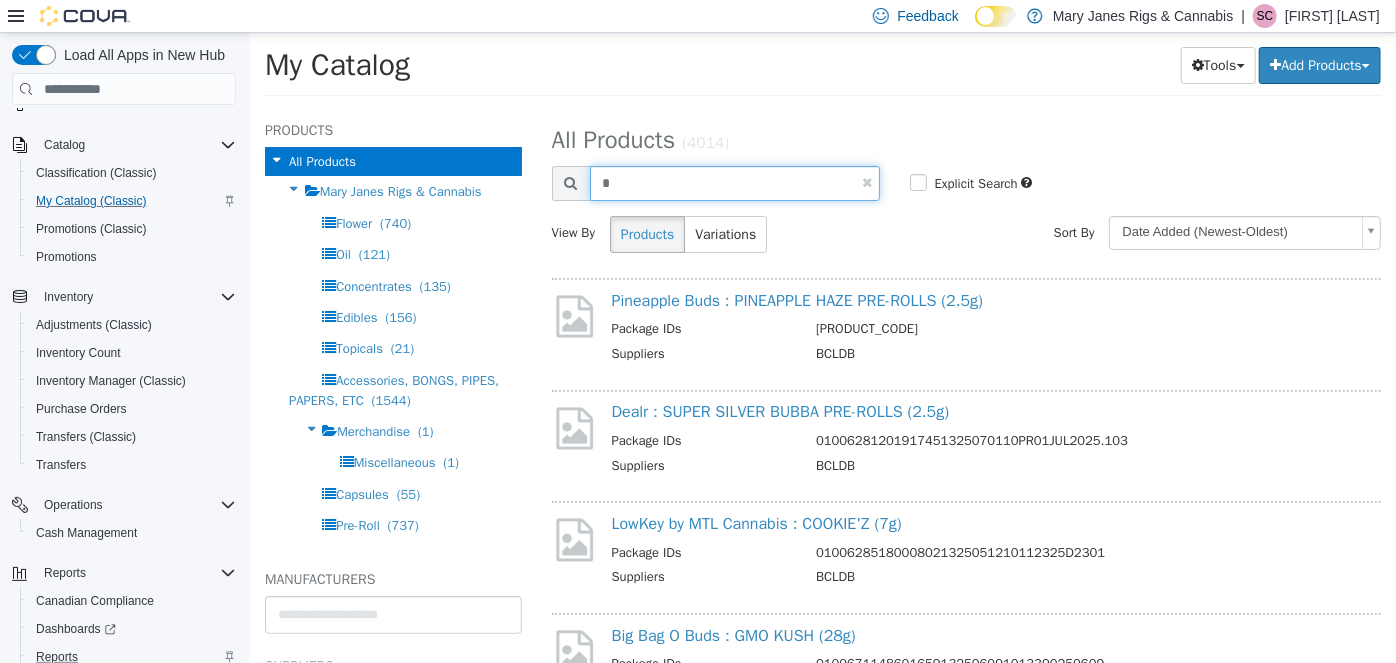 paste on "**********" 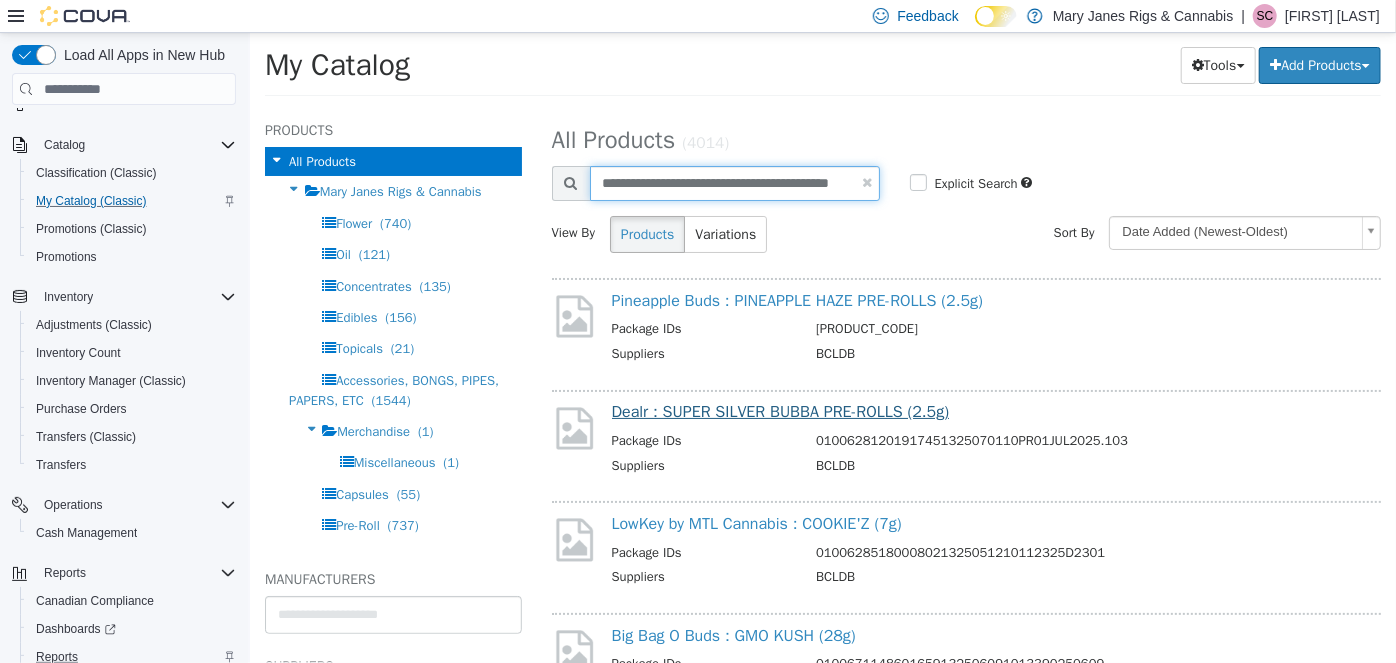 scroll, scrollTop: 0, scrollLeft: 94, axis: horizontal 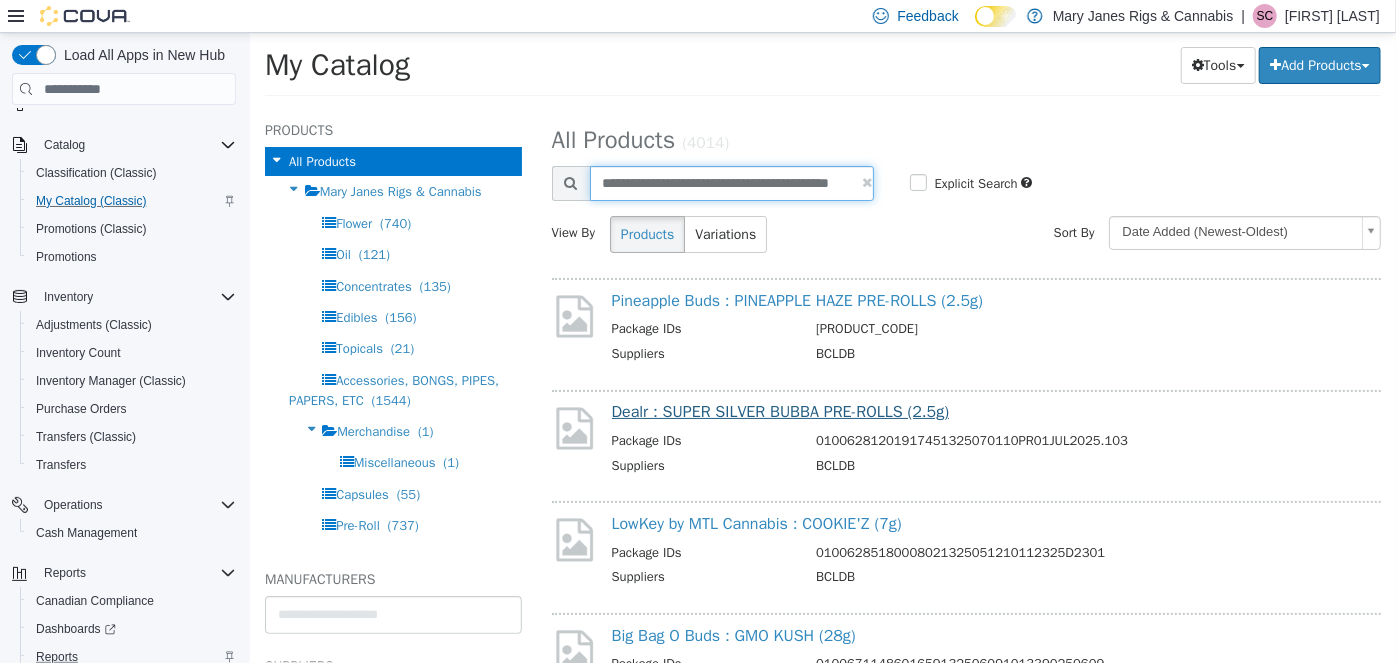 type on "**********" 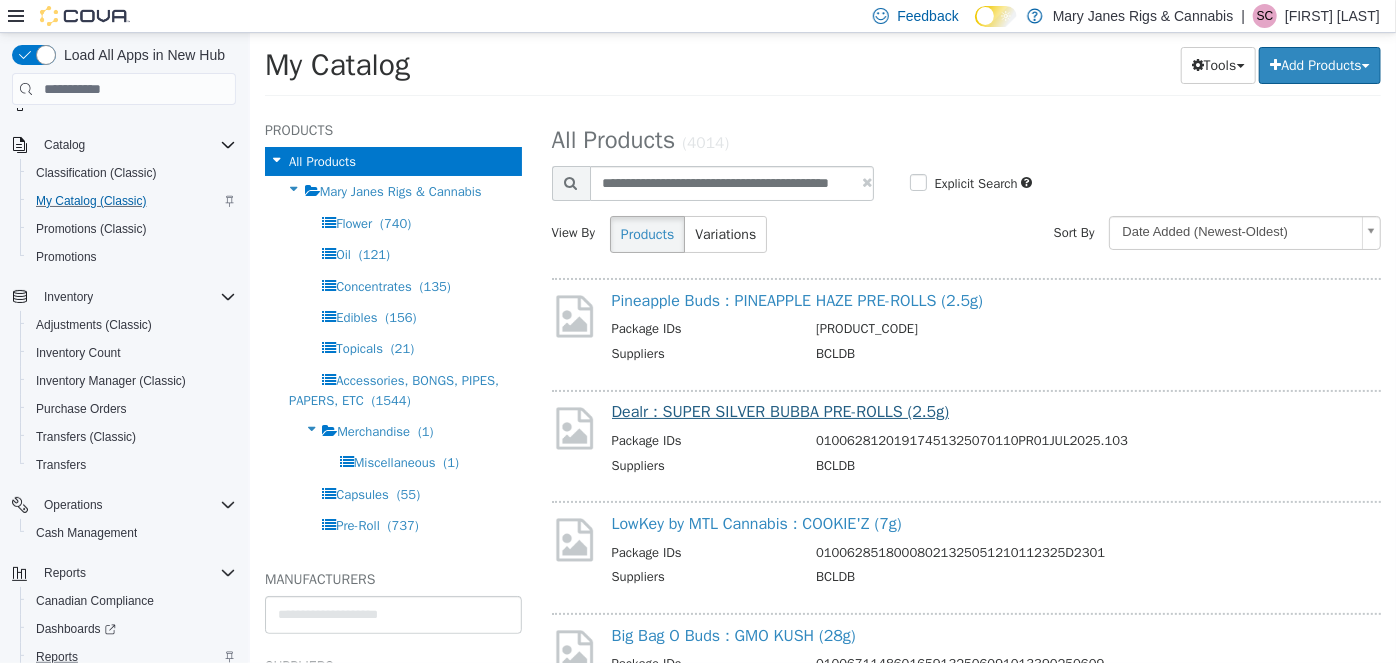 select on "**********" 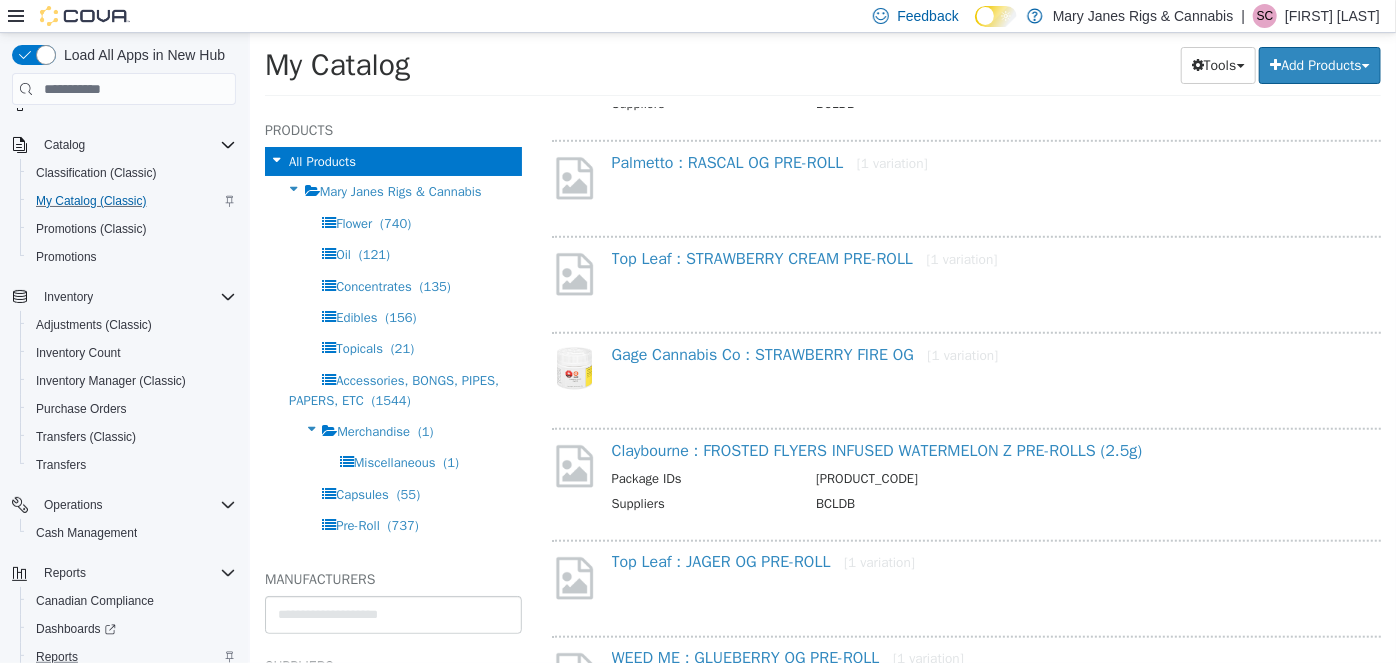scroll, scrollTop: 909, scrollLeft: 0, axis: vertical 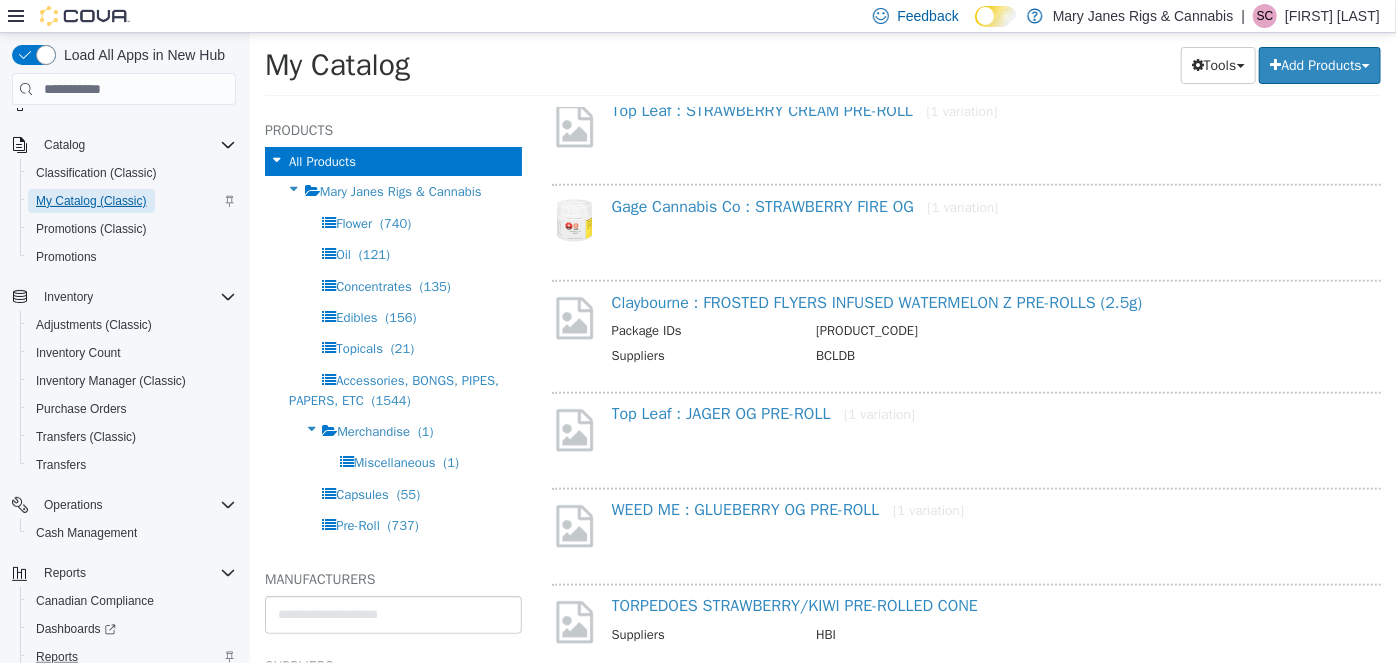click on "My Catalog (Classic)" at bounding box center (91, 201) 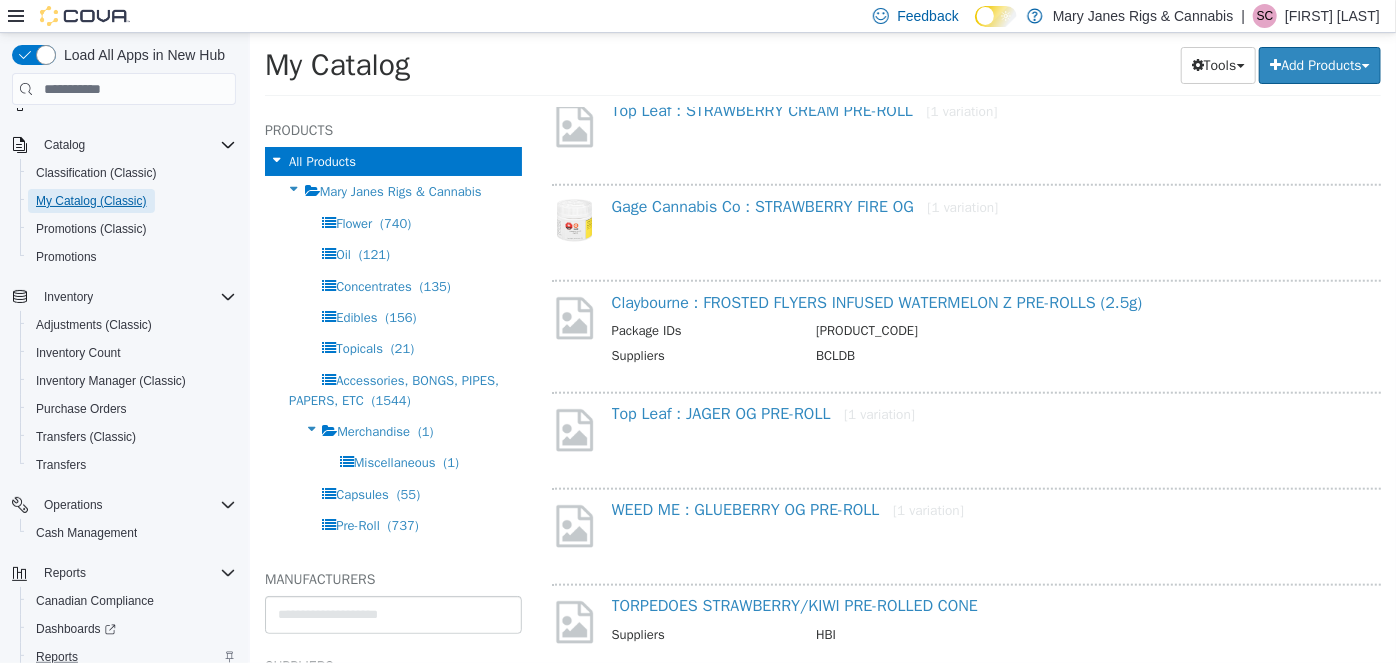 scroll, scrollTop: 0, scrollLeft: 0, axis: both 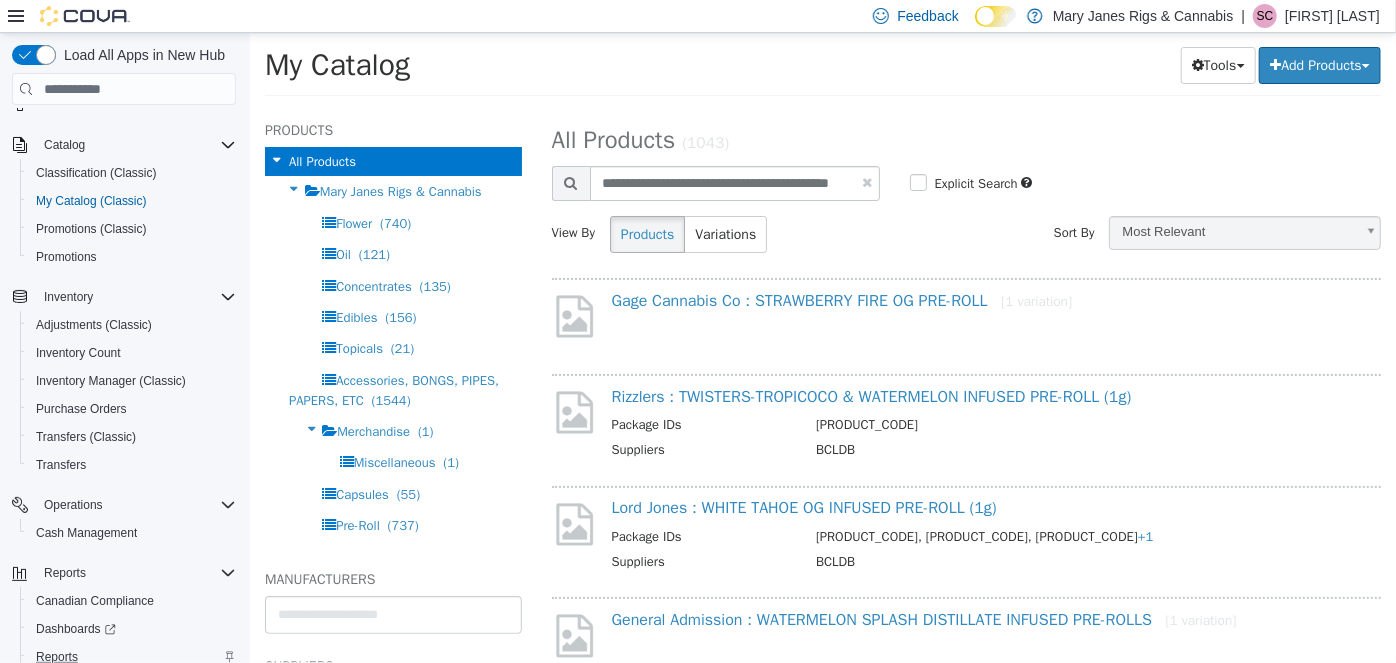 click at bounding box center [866, 182] 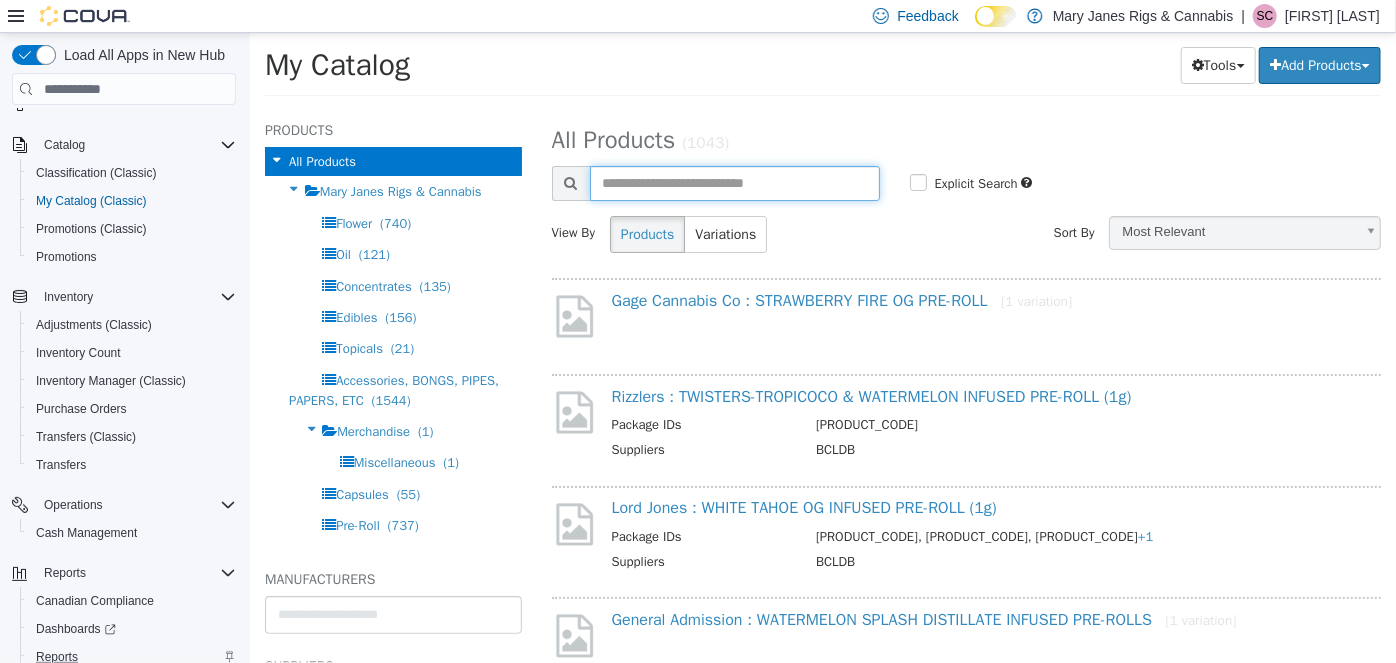 click at bounding box center [734, 183] 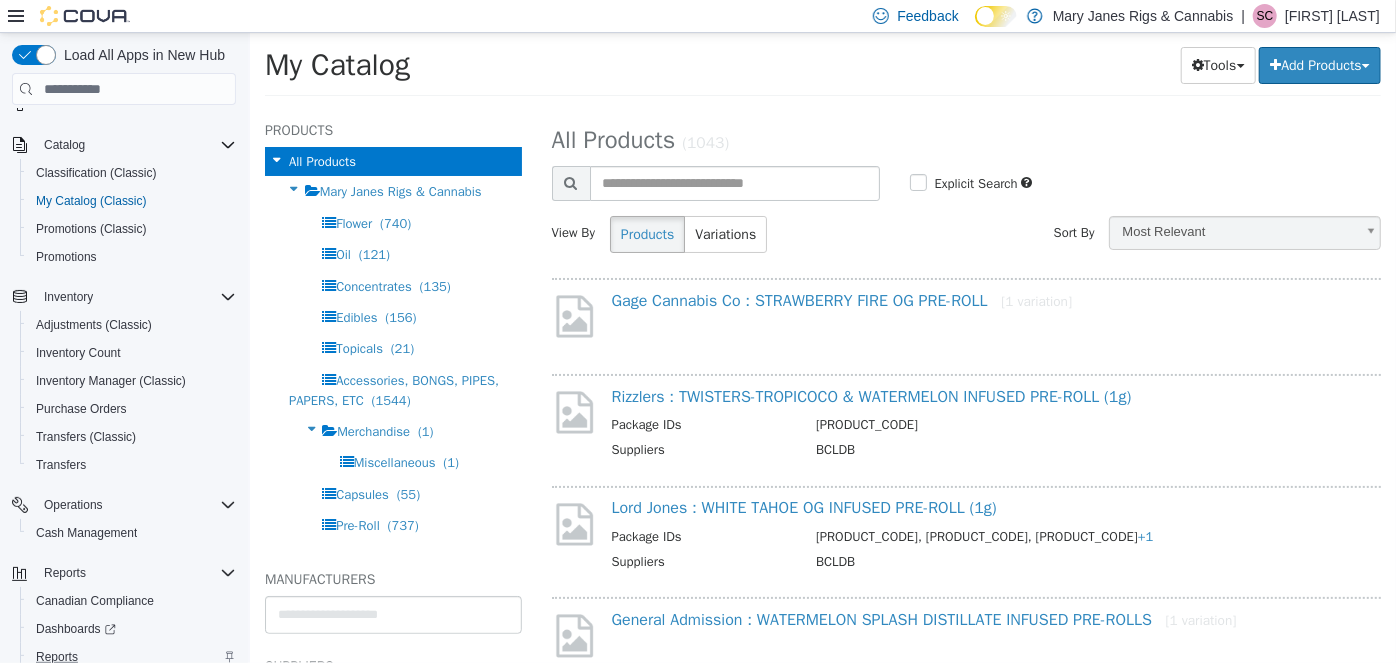 select on "**********" 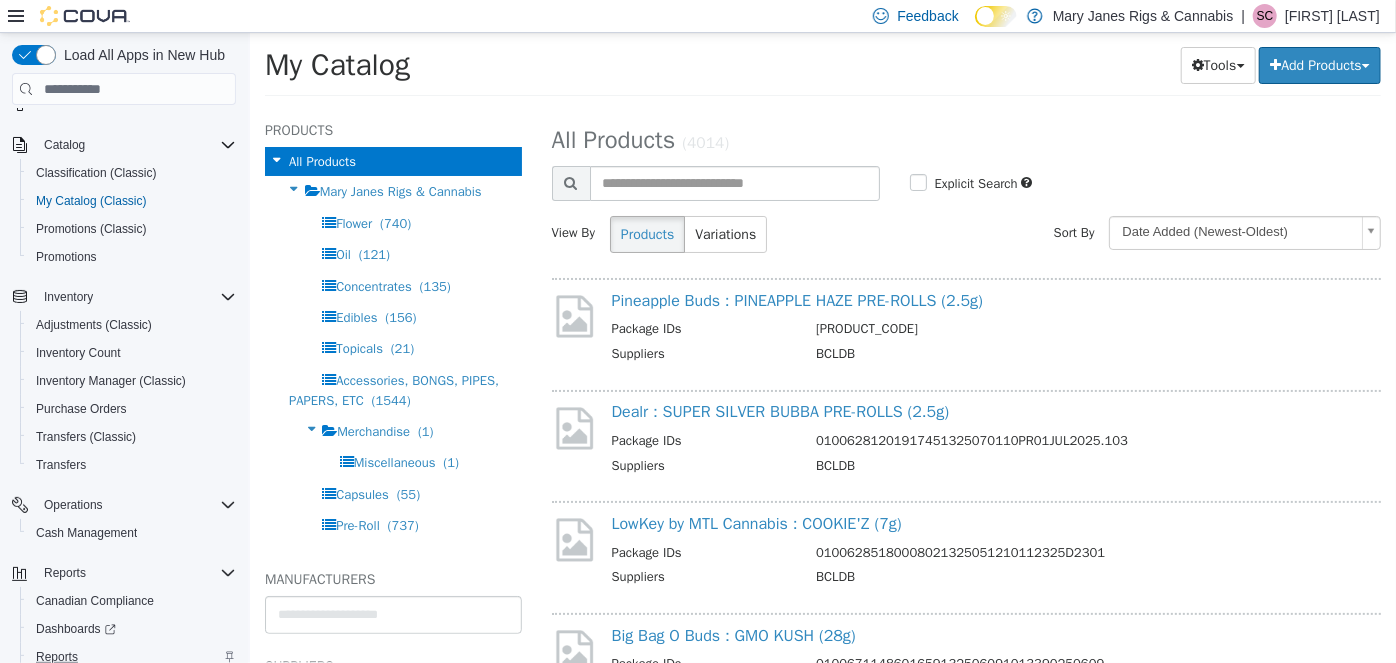 scroll, scrollTop: 485, scrollLeft: 0, axis: vertical 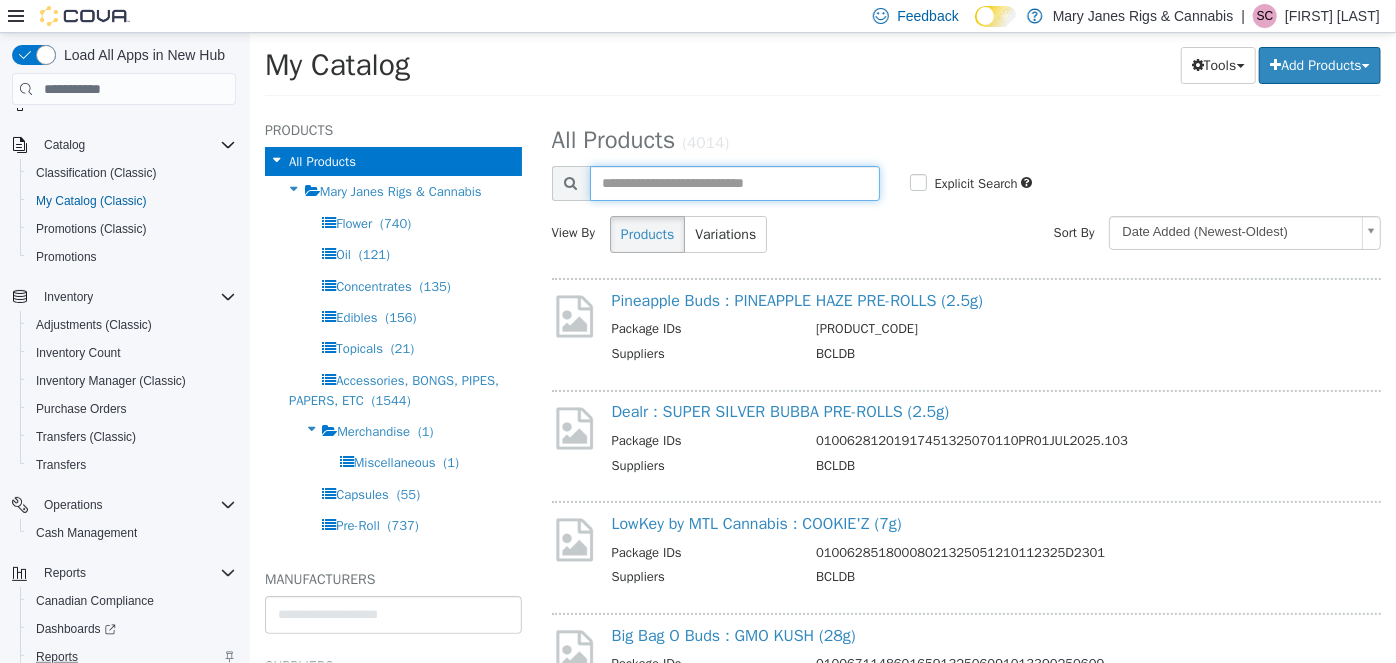 click at bounding box center (734, 183) 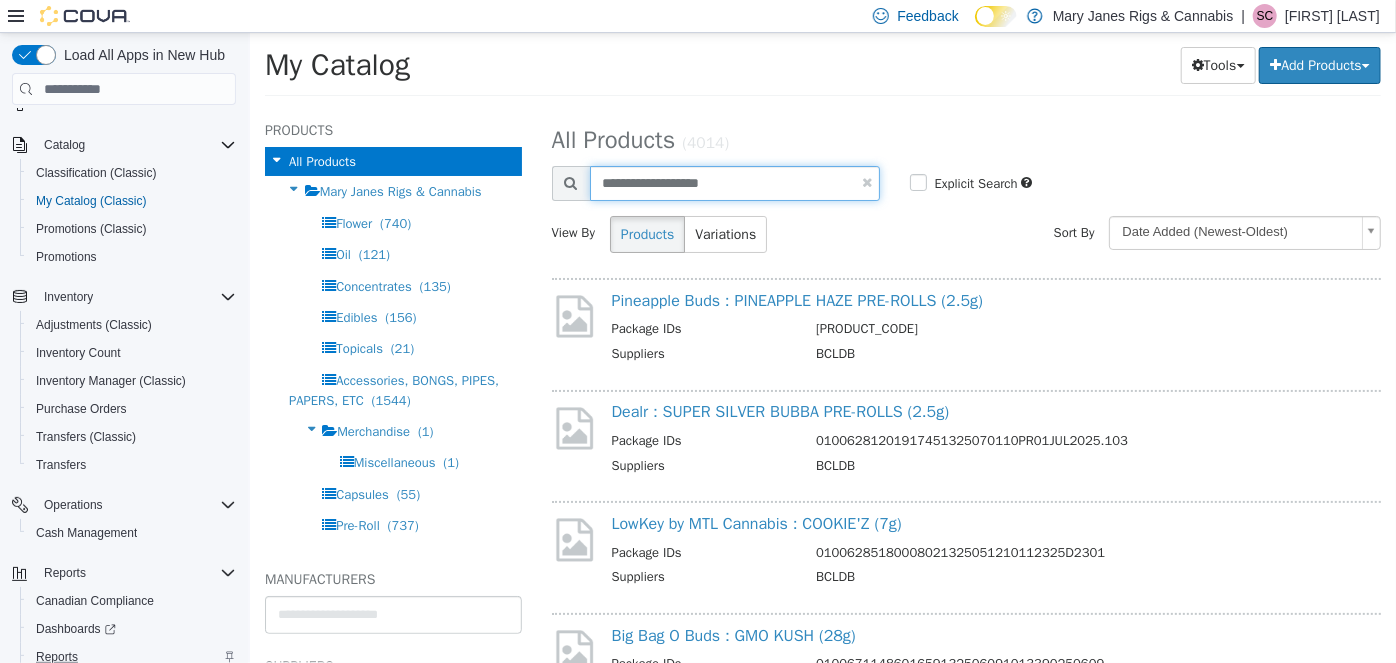 type on "**********" 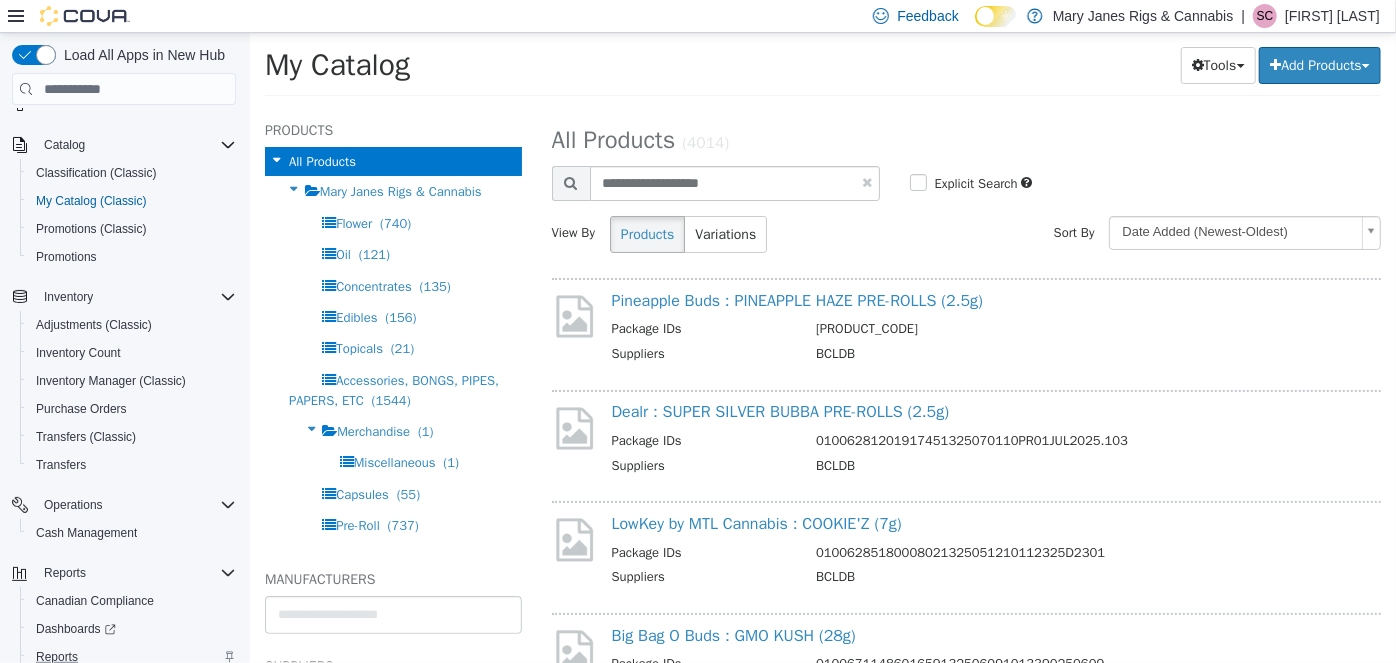 select on "**********" 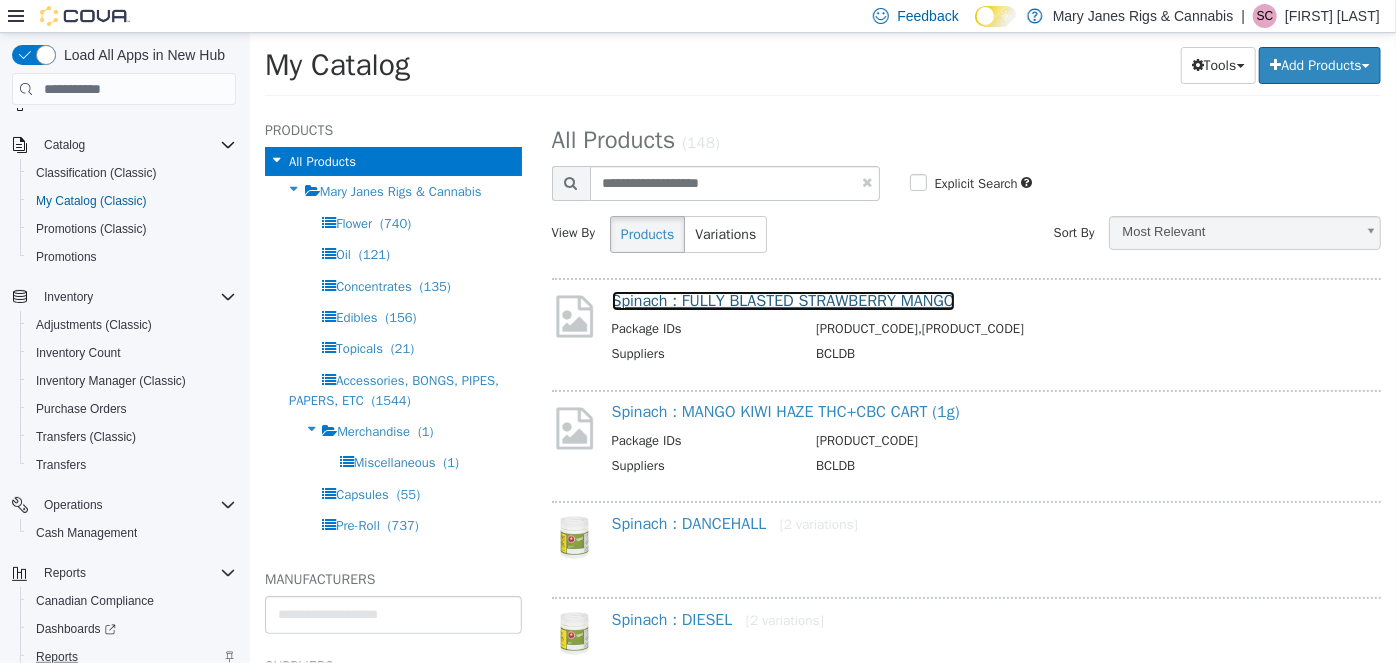 click on "Spinach : FULLY BLASTED STRAWBERRY MANGO" at bounding box center [782, 301] 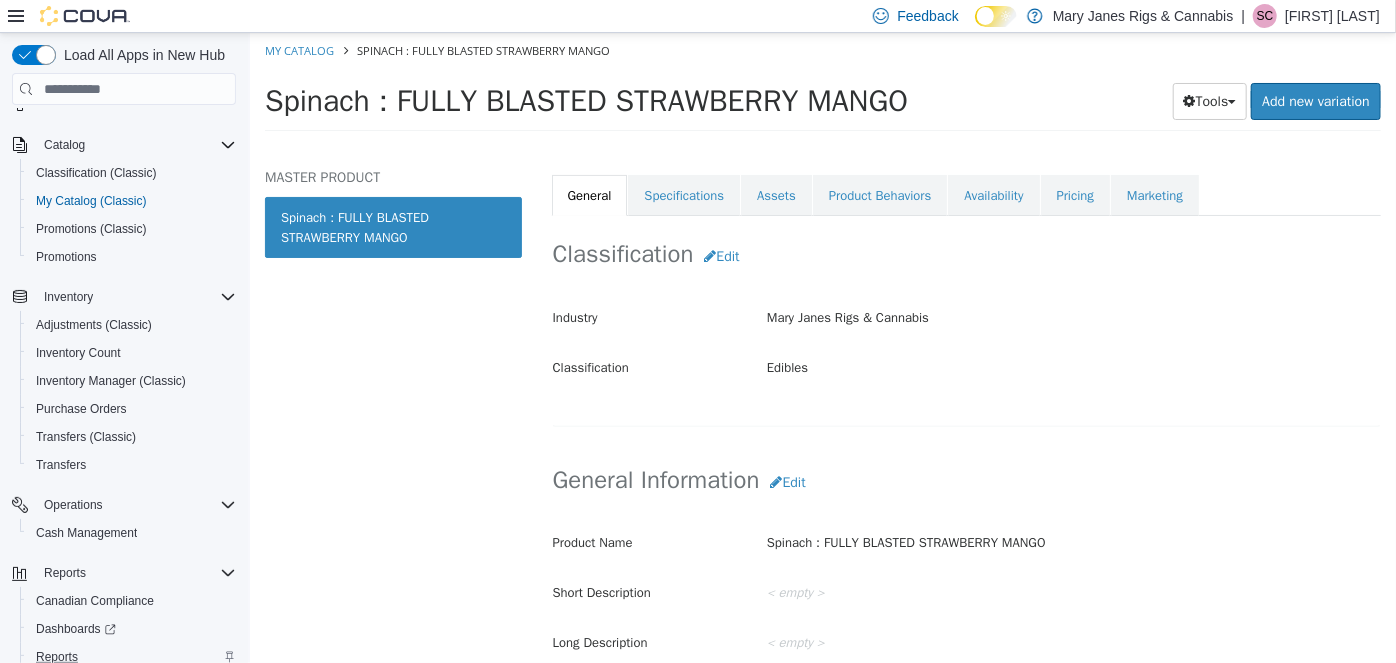 scroll, scrollTop: 0, scrollLeft: 0, axis: both 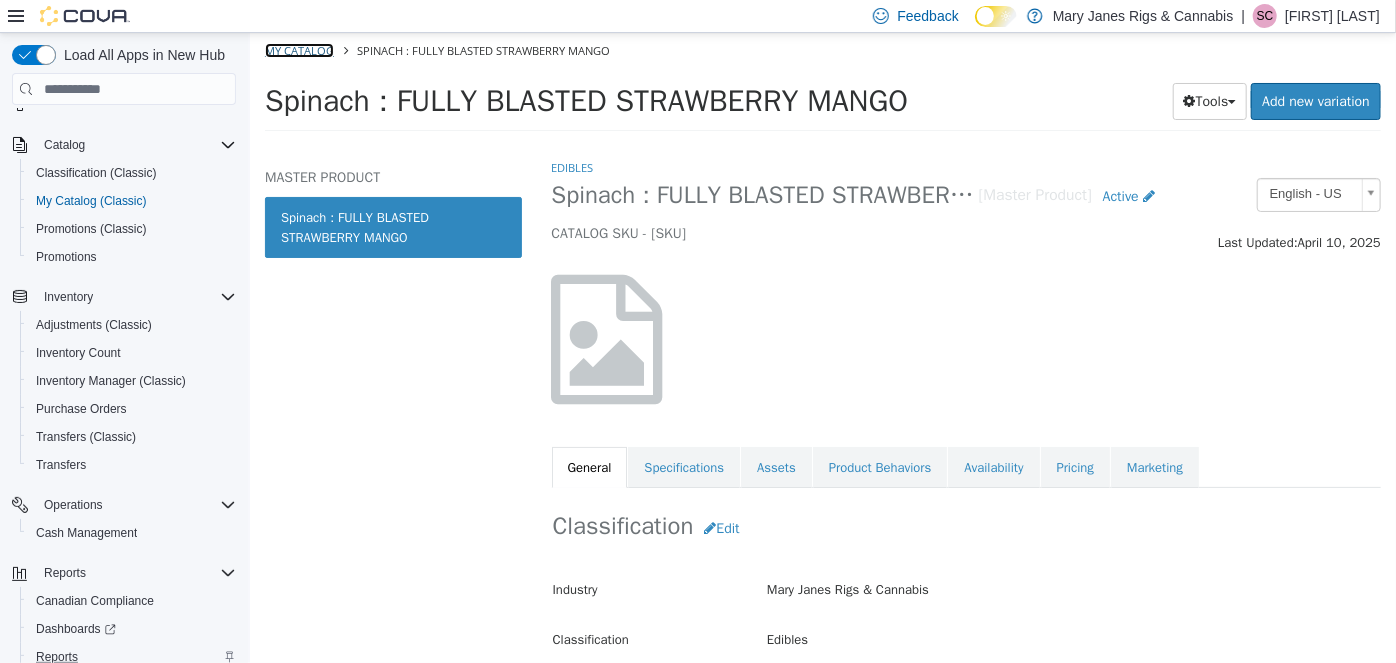 click on "My Catalog" at bounding box center (298, 50) 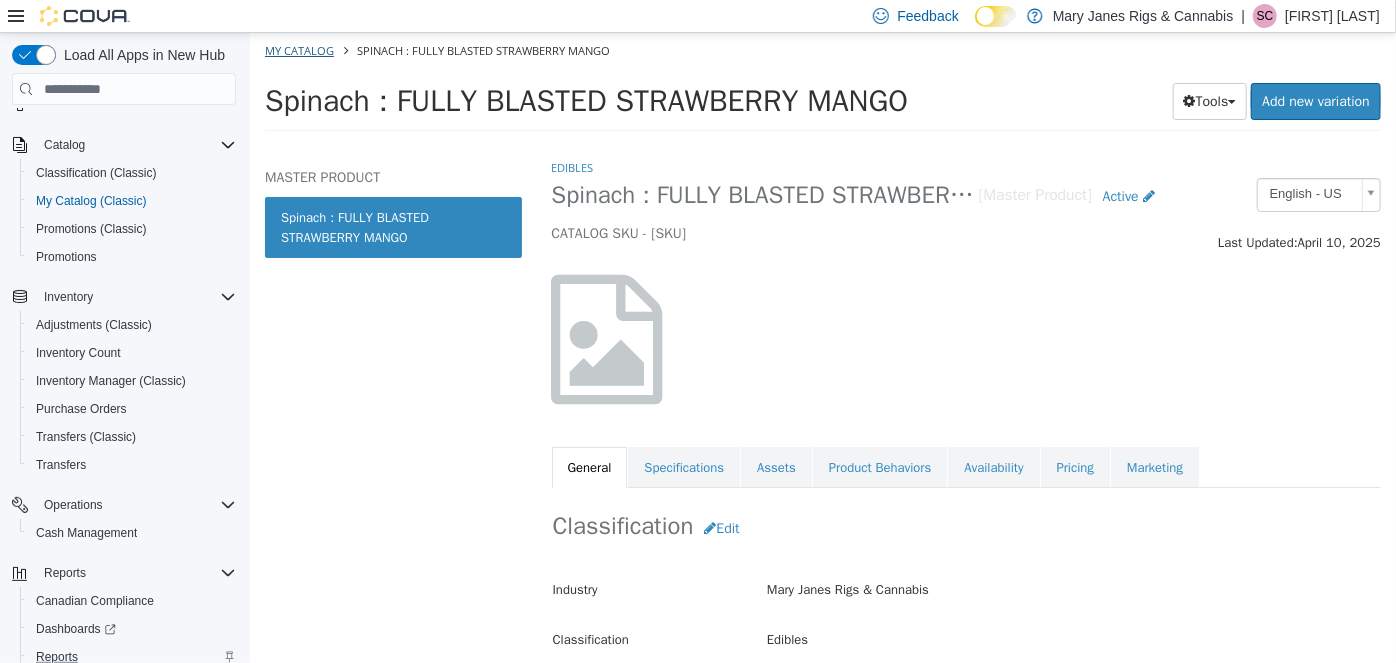 select on "**********" 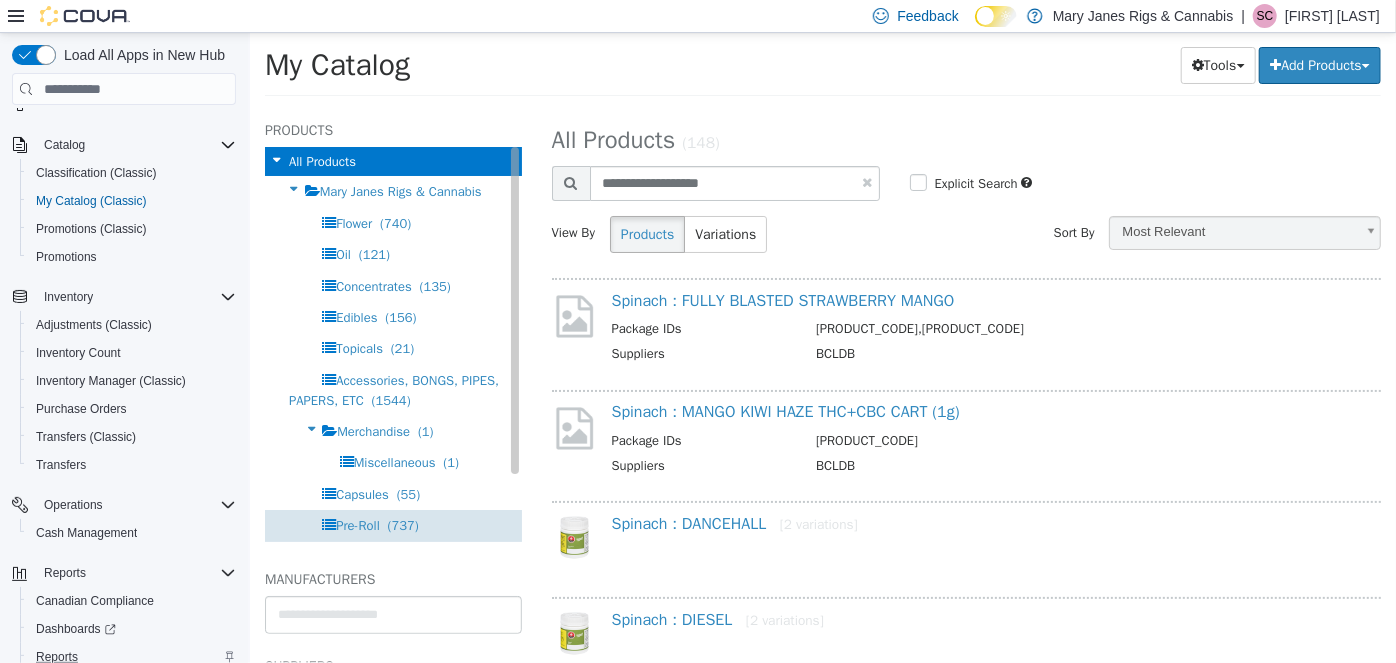 click on "Pre-Roll" at bounding box center [357, 525] 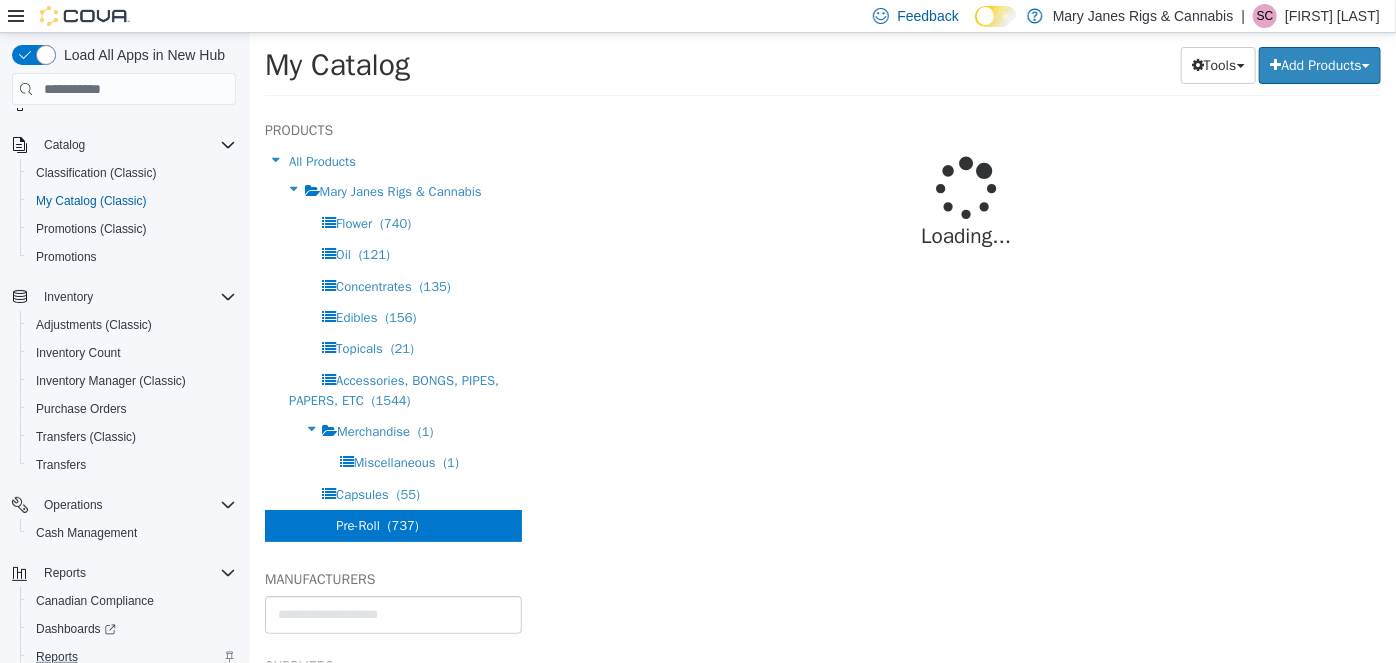 select on "**********" 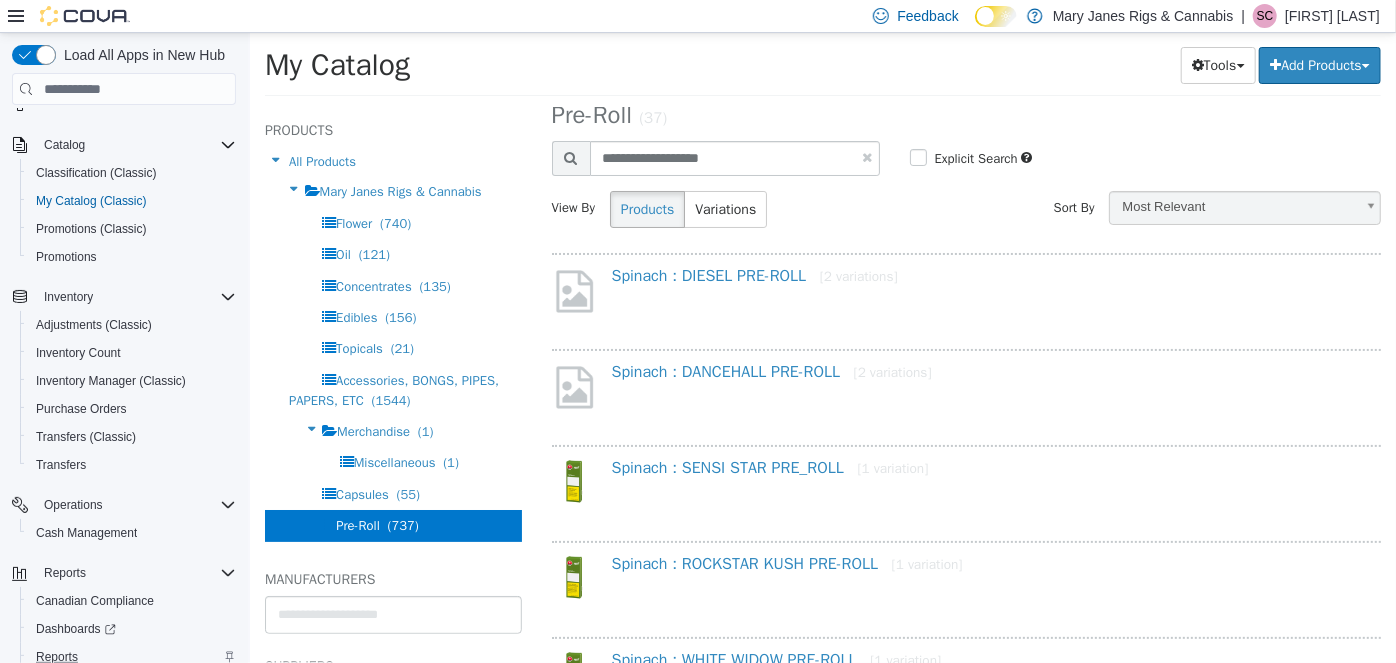 scroll, scrollTop: 0, scrollLeft: 0, axis: both 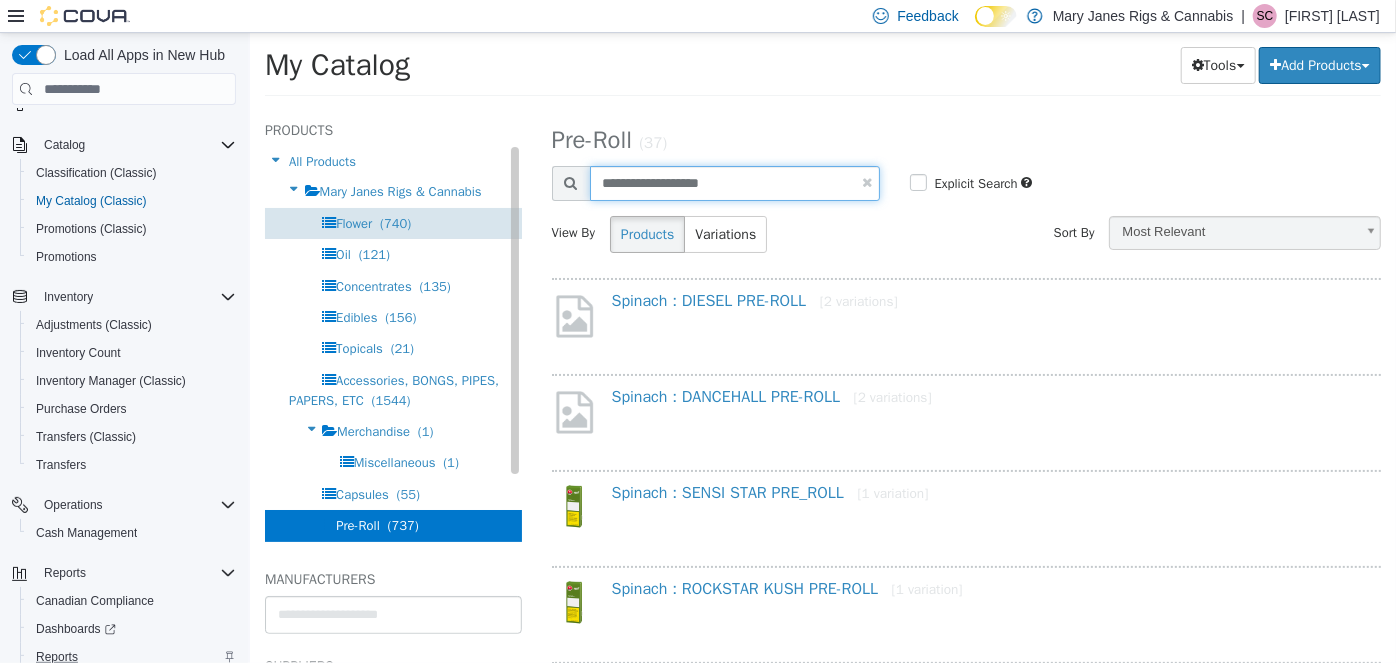 drag, startPoint x: 761, startPoint y: 180, endPoint x: 359, endPoint y: 228, distance: 404.85553 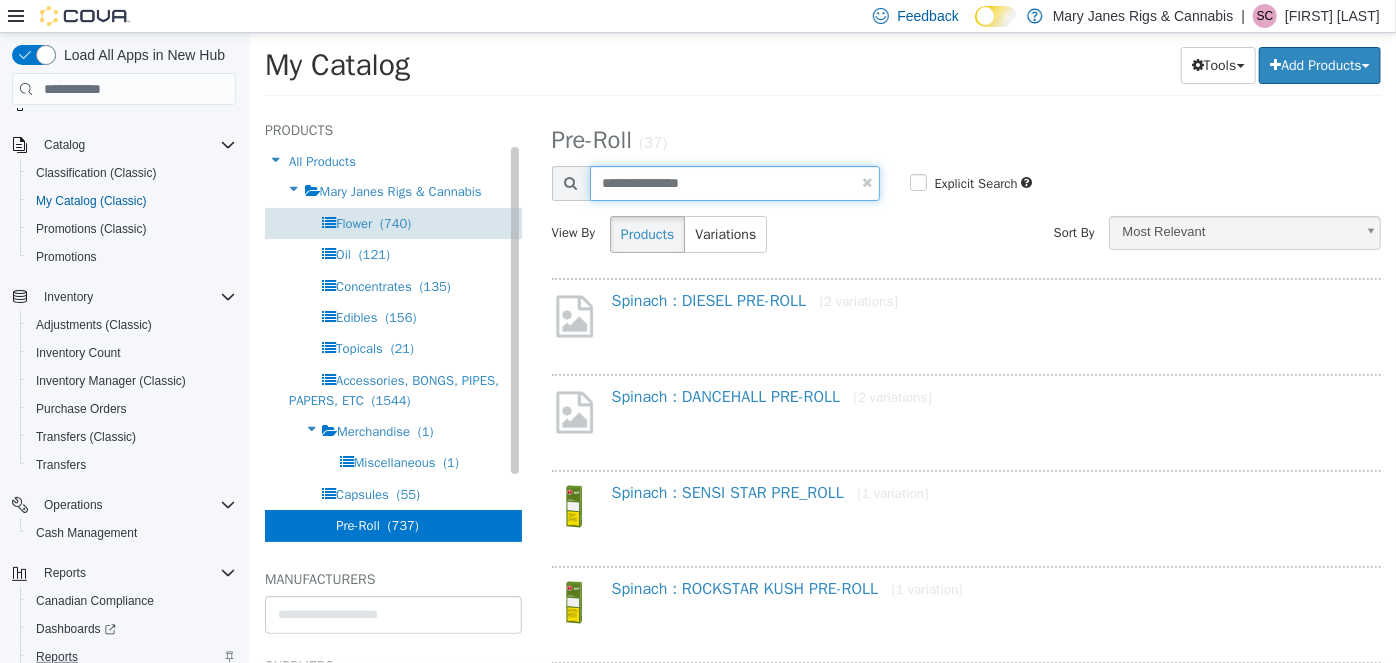 type on "**********" 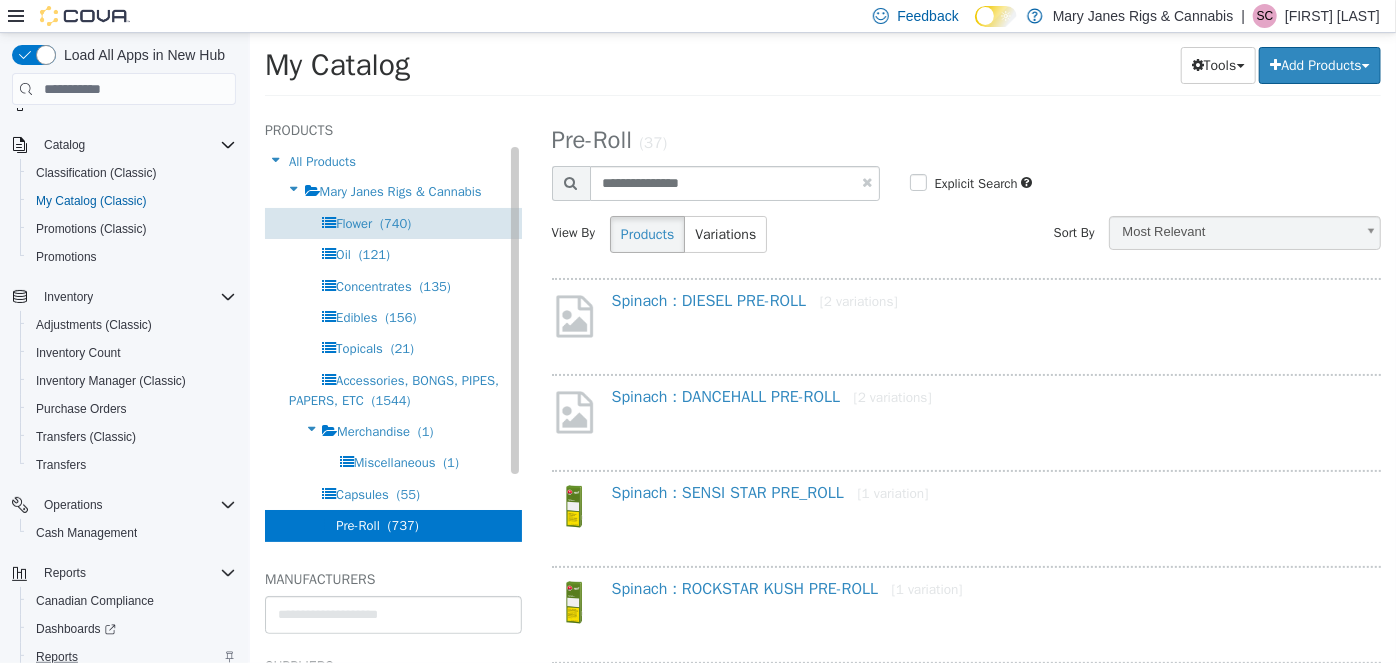 select on "**********" 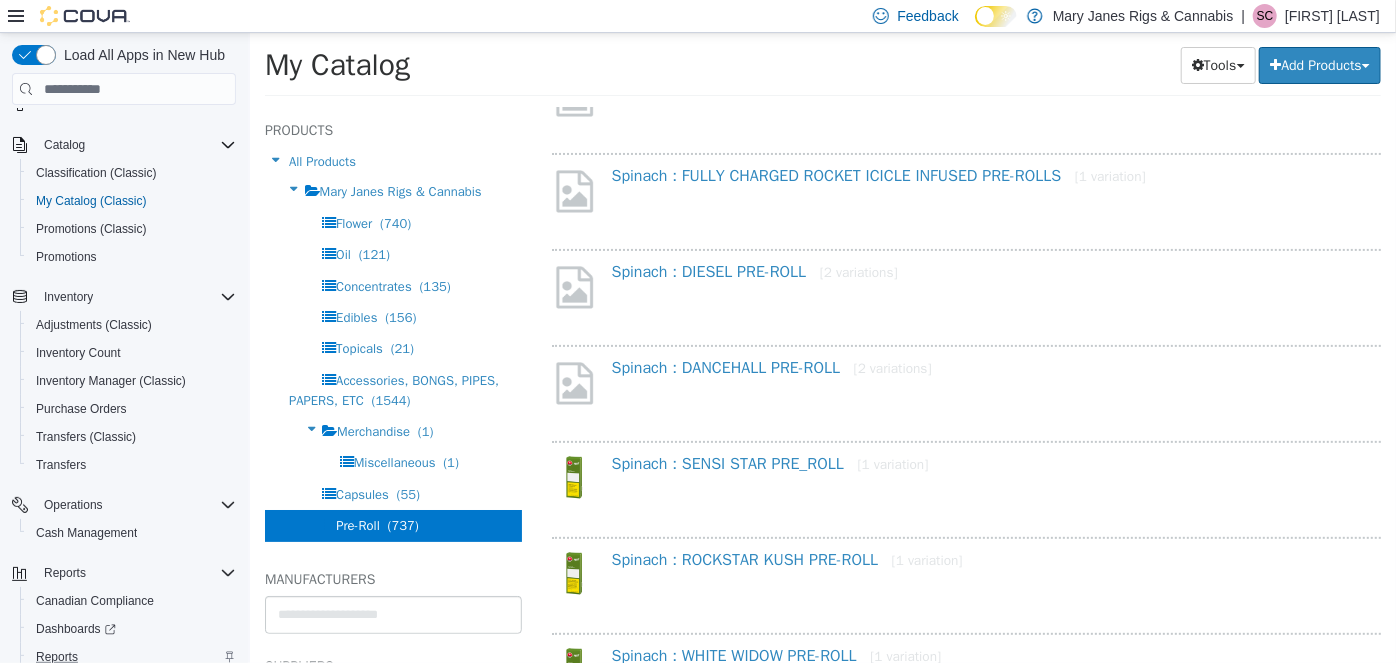scroll, scrollTop: 0, scrollLeft: 0, axis: both 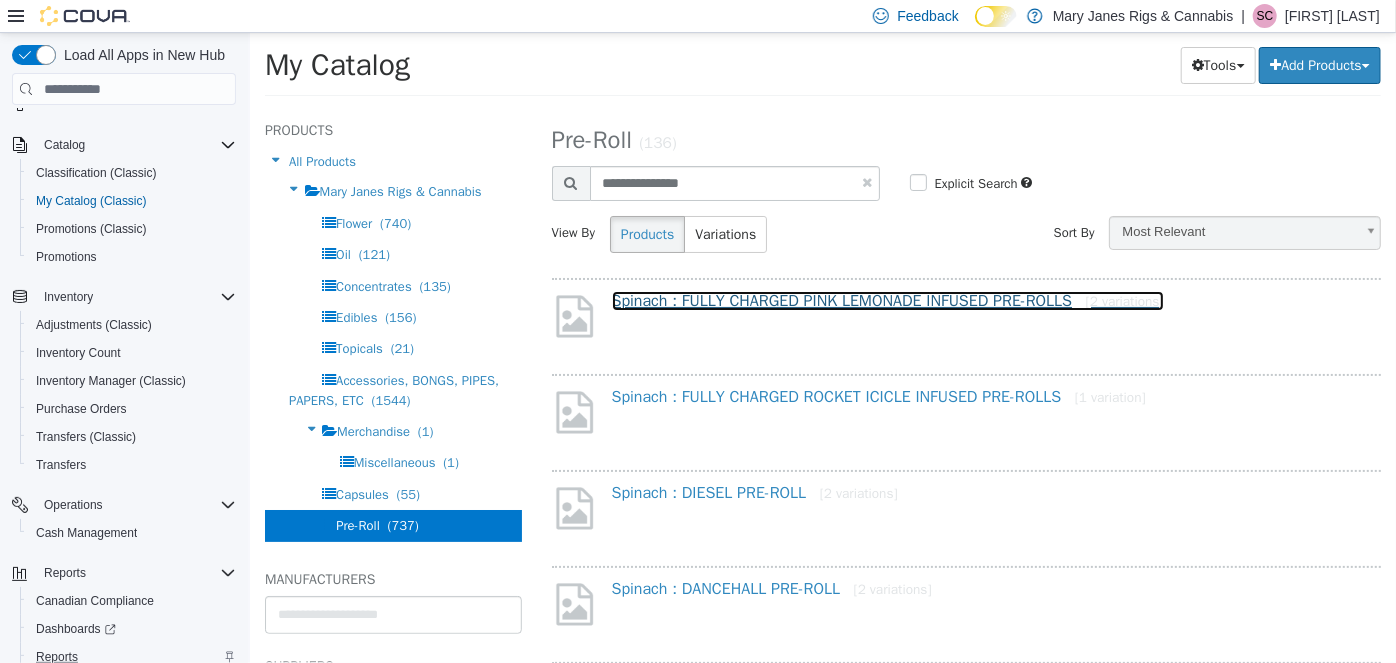 click on "Spinach : FULLY CHARGED PINK LEMONADE INFUSED PRE-ROLLS
[2 variations]" at bounding box center (887, 301) 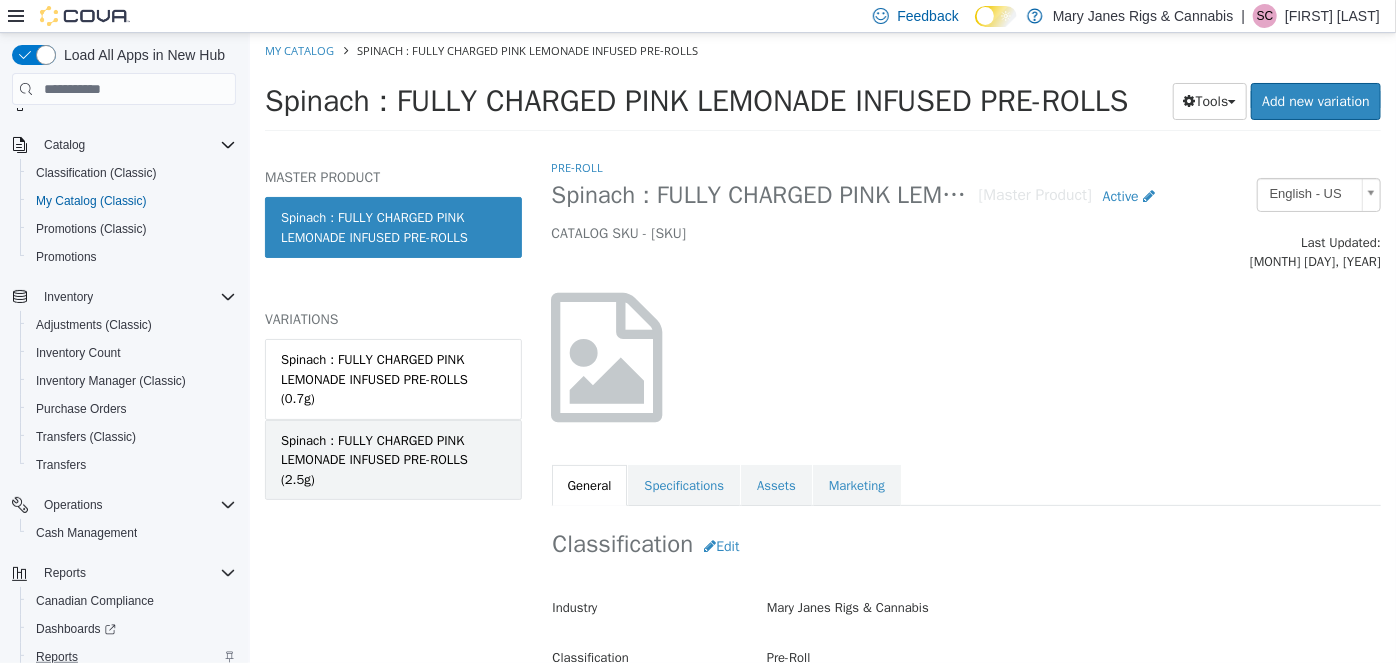 click on "Spinach : FULLY CHARGED PINK LEMONADE INFUSED PRE-ROLLS (2.5g)" at bounding box center [392, 460] 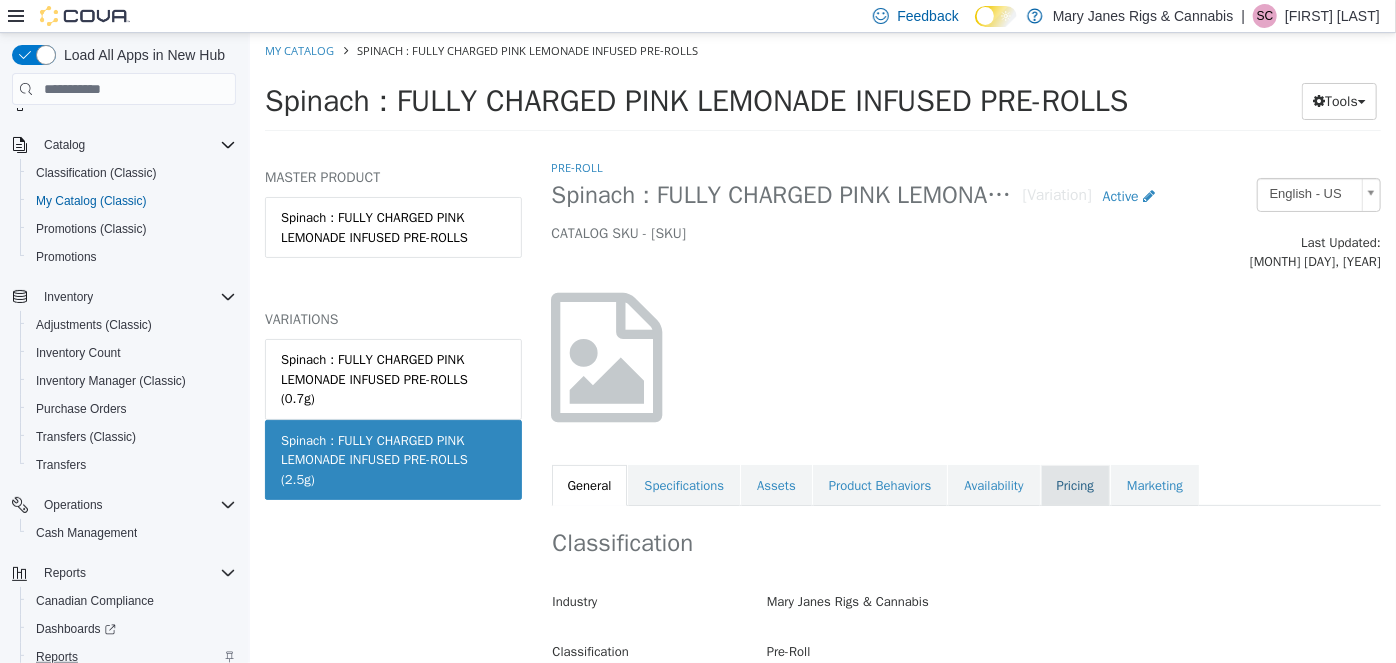 click on "Pricing" at bounding box center (1074, 486) 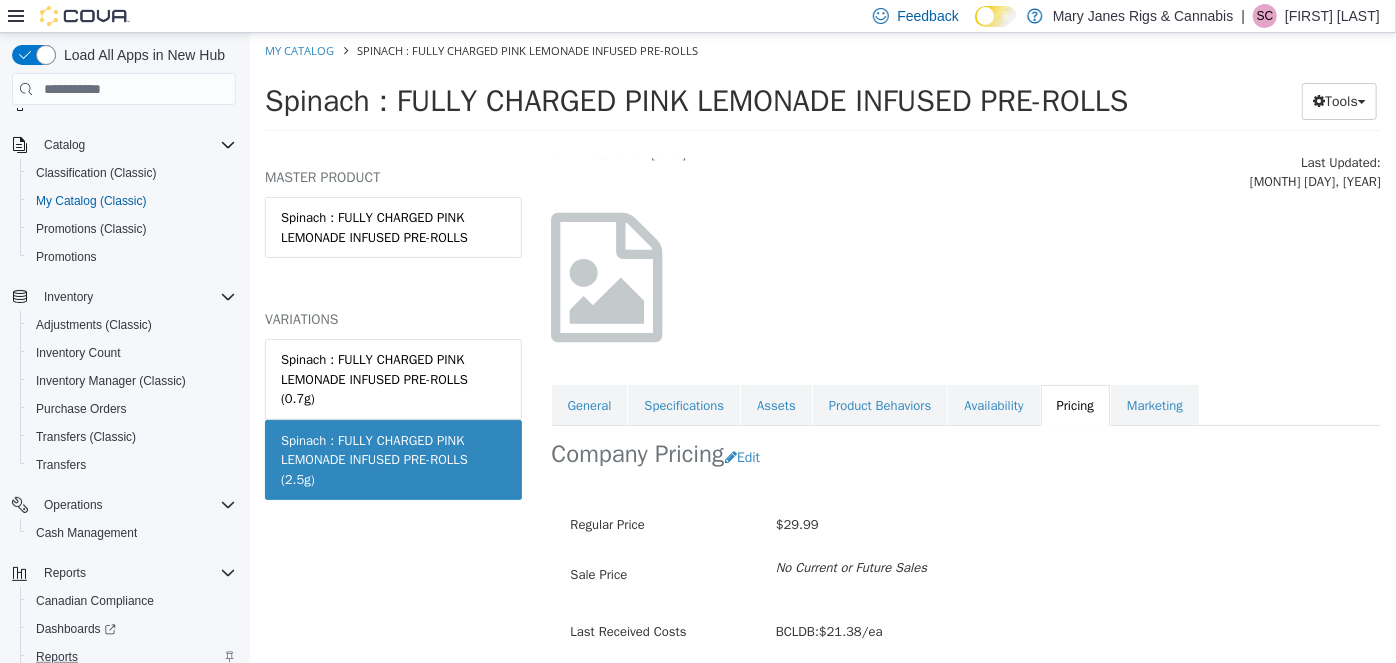 scroll, scrollTop: 136, scrollLeft: 0, axis: vertical 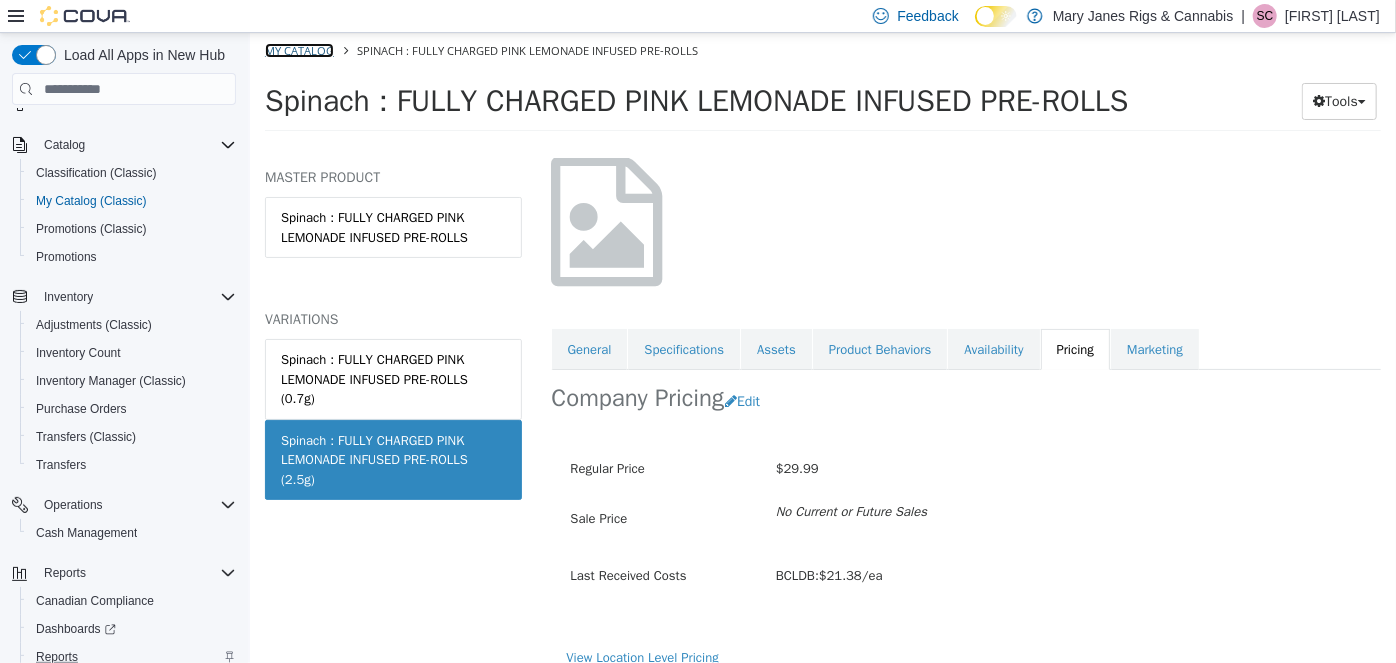 click on "My Catalog" at bounding box center (298, 50) 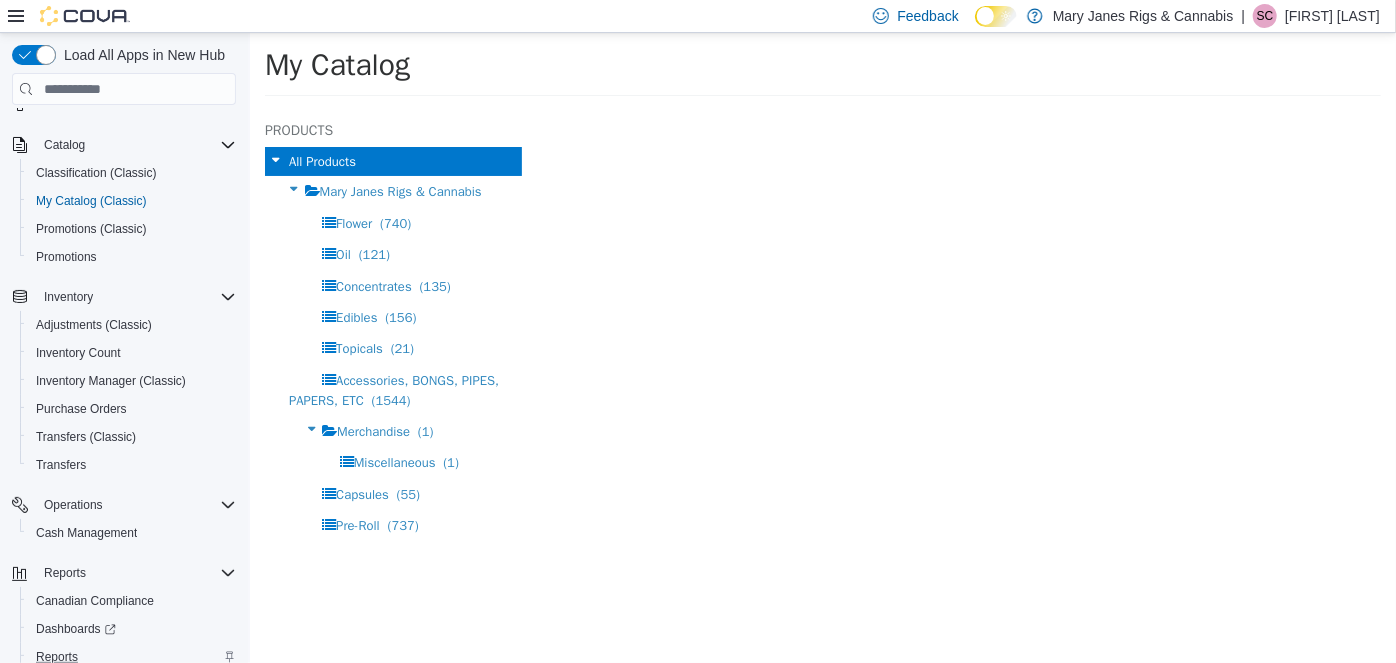 select on "**********" 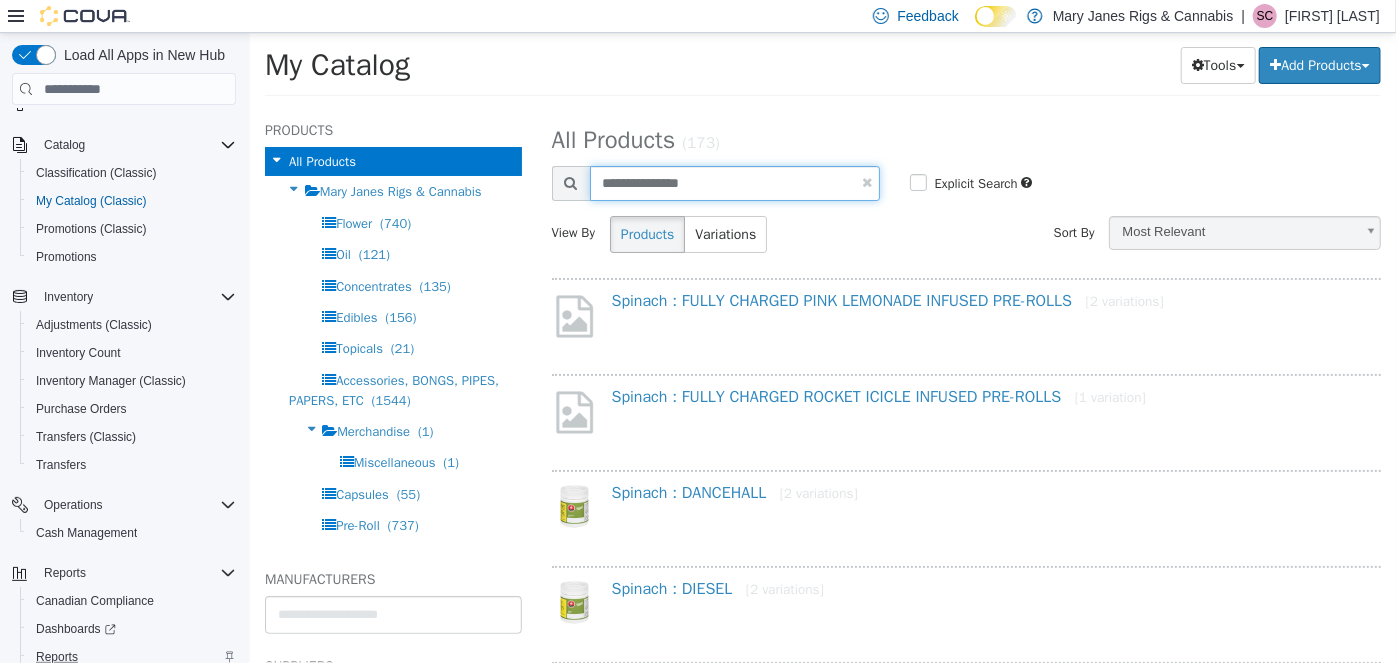click on "**********" at bounding box center [734, 183] 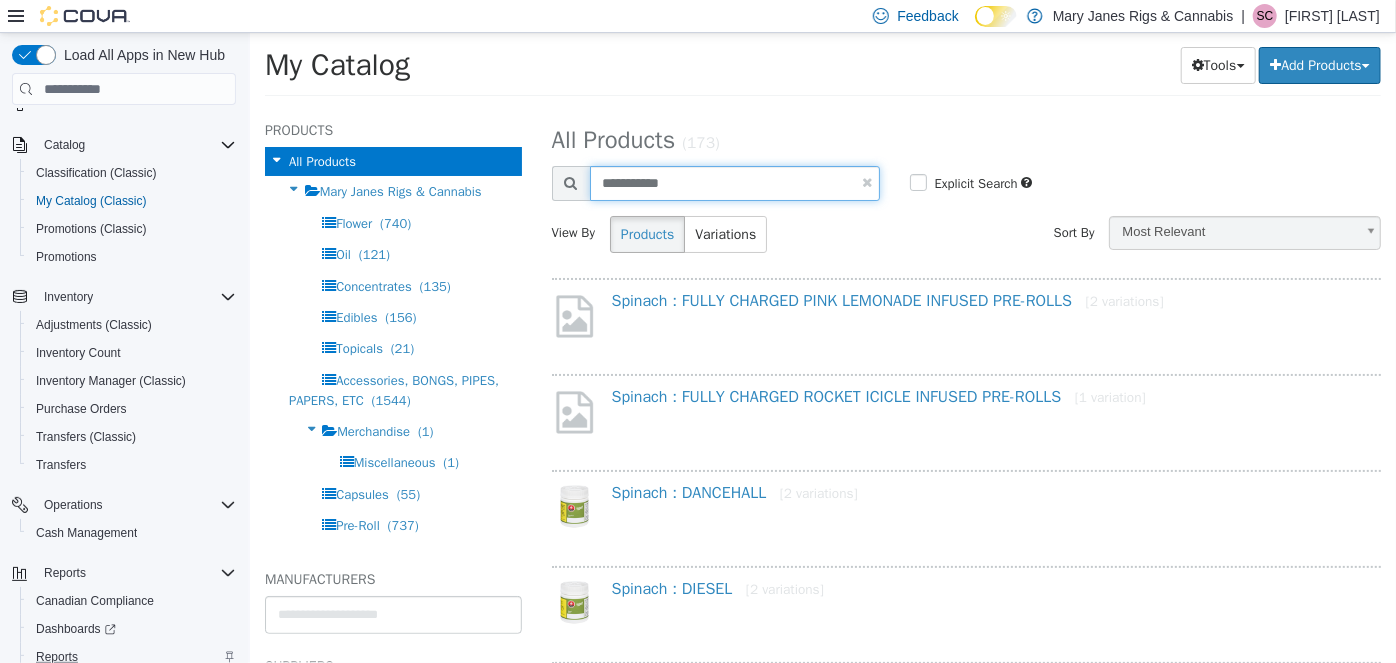 type on "**********" 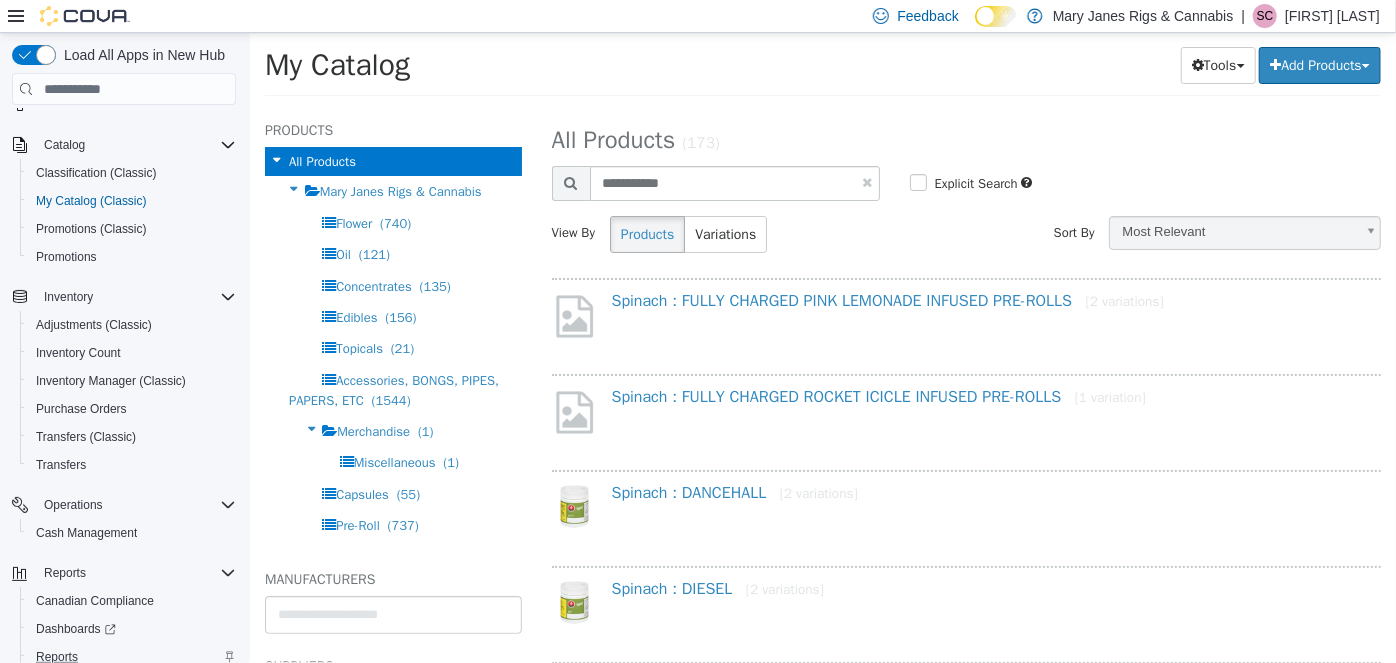 select on "**********" 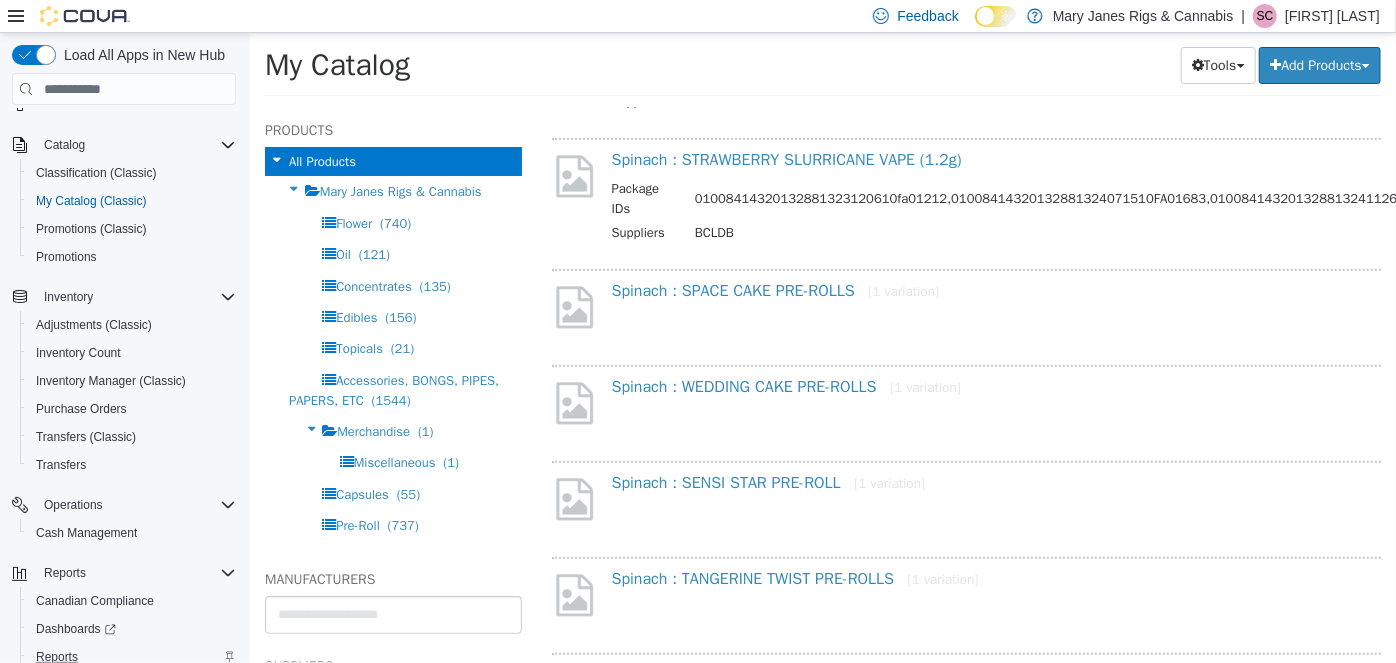 scroll, scrollTop: 405, scrollLeft: 0, axis: vertical 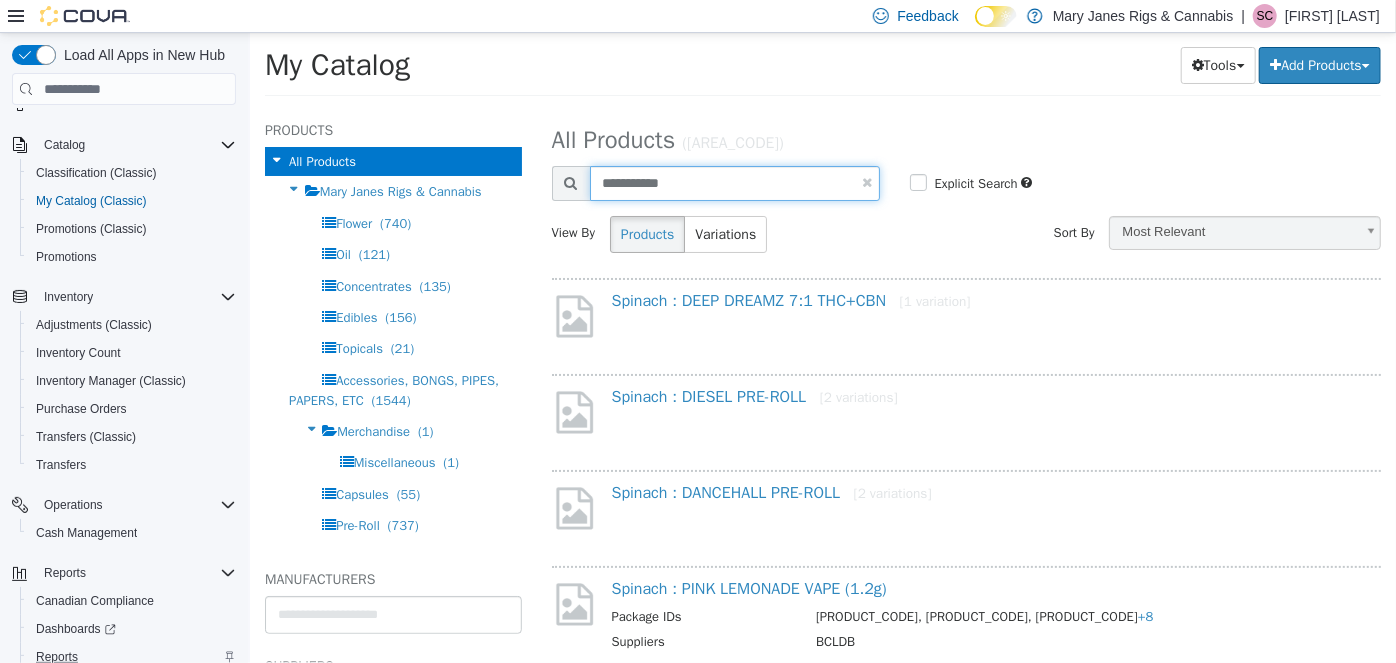 drag, startPoint x: 653, startPoint y: 184, endPoint x: 654, endPoint y: 195, distance: 11.045361 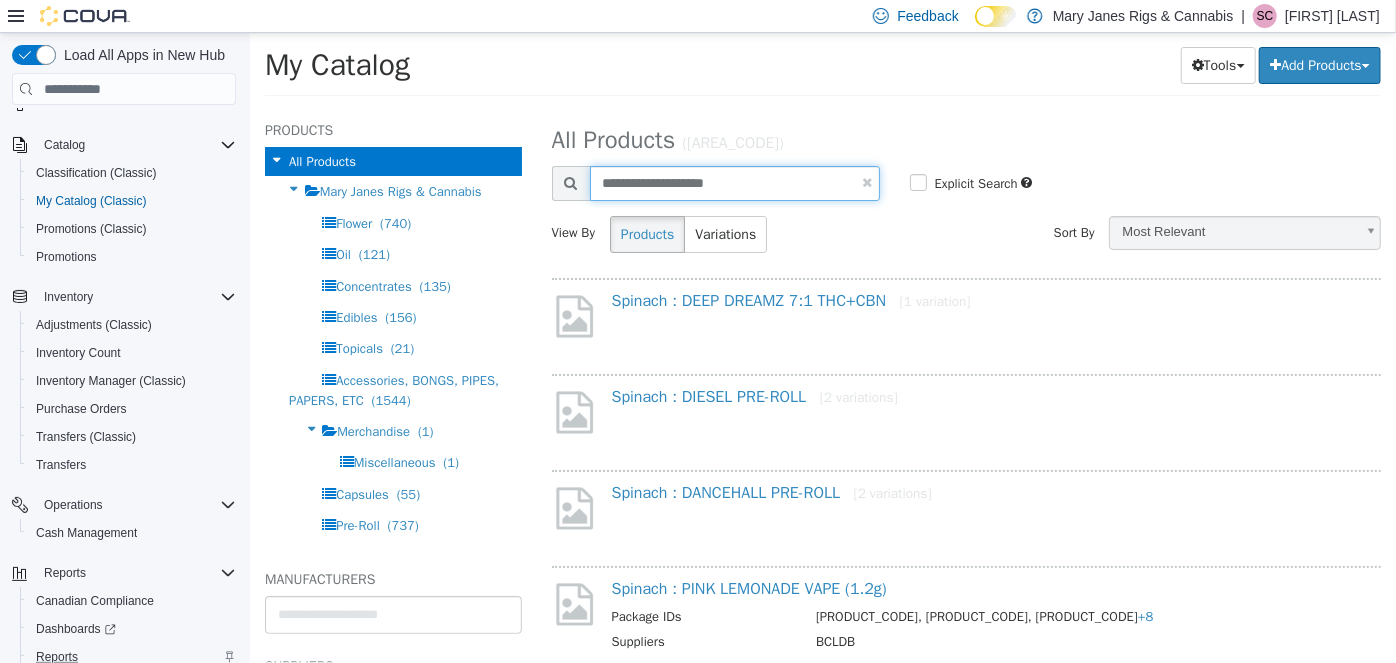 type on "**********" 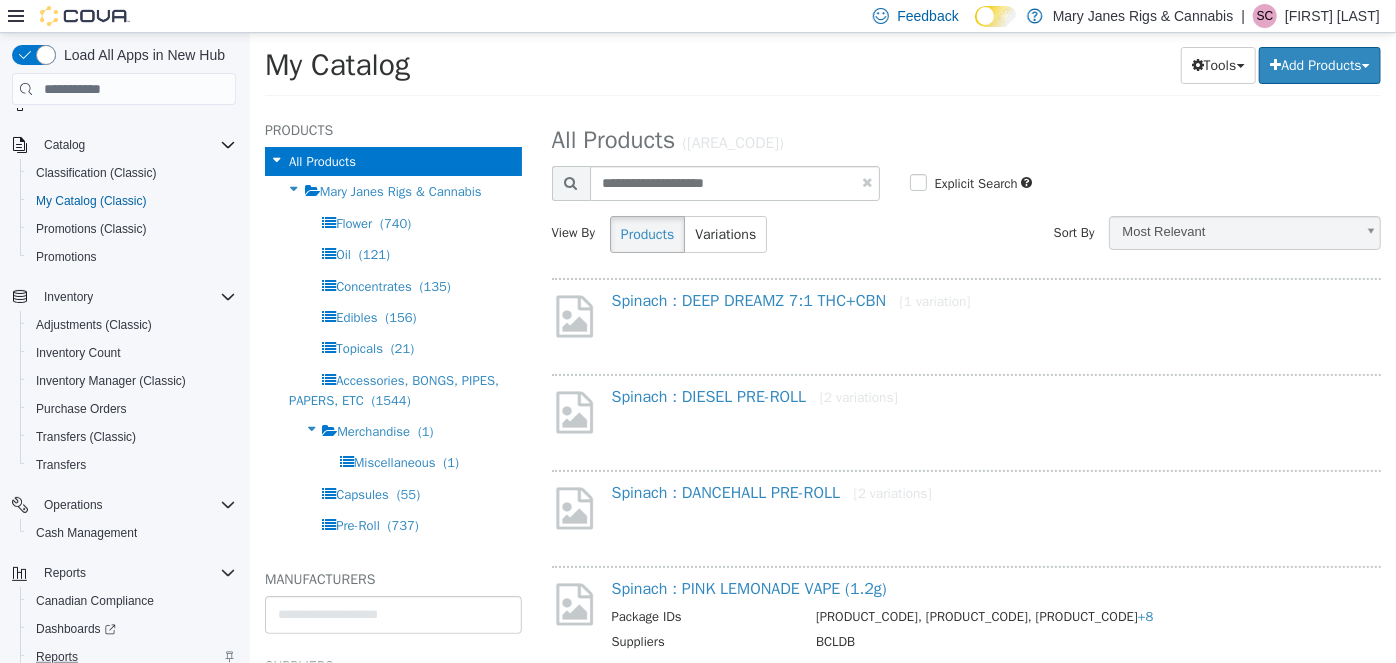select on "**********" 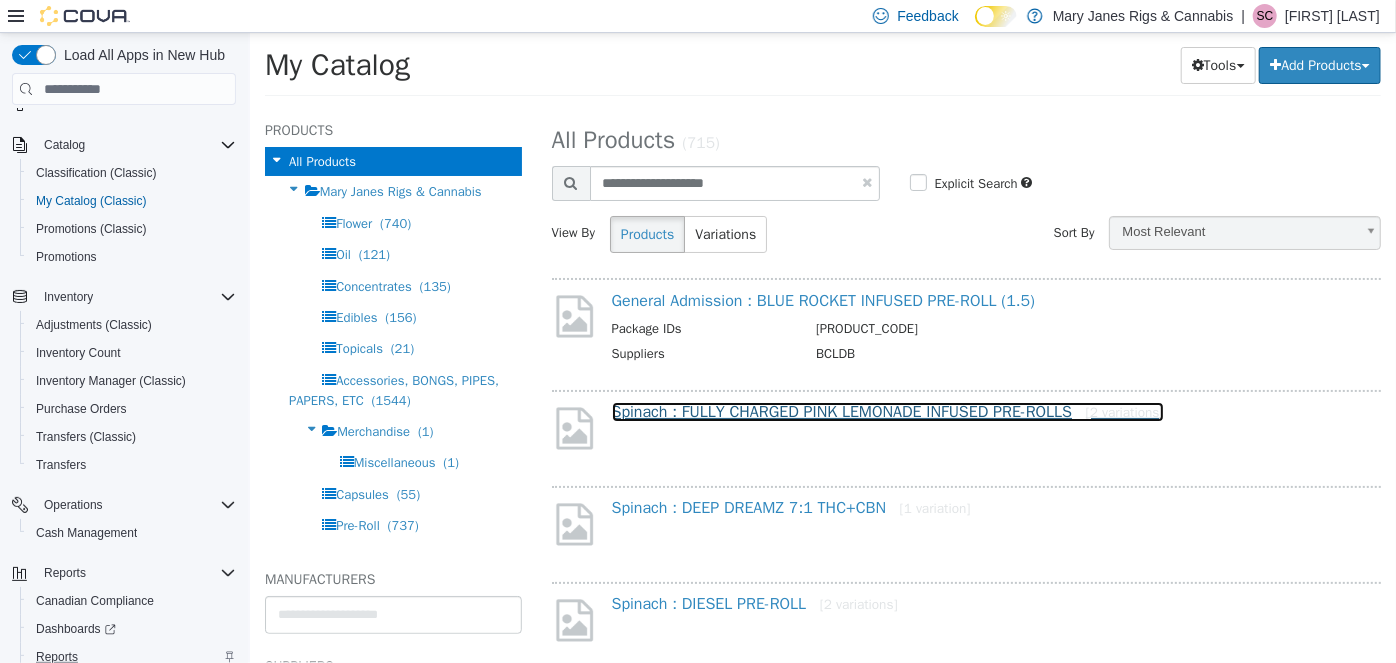 click on "Spinach : FULLY CHARGED PINK LEMONADE INFUSED PRE-ROLLS
[2 variations]" at bounding box center (887, 412) 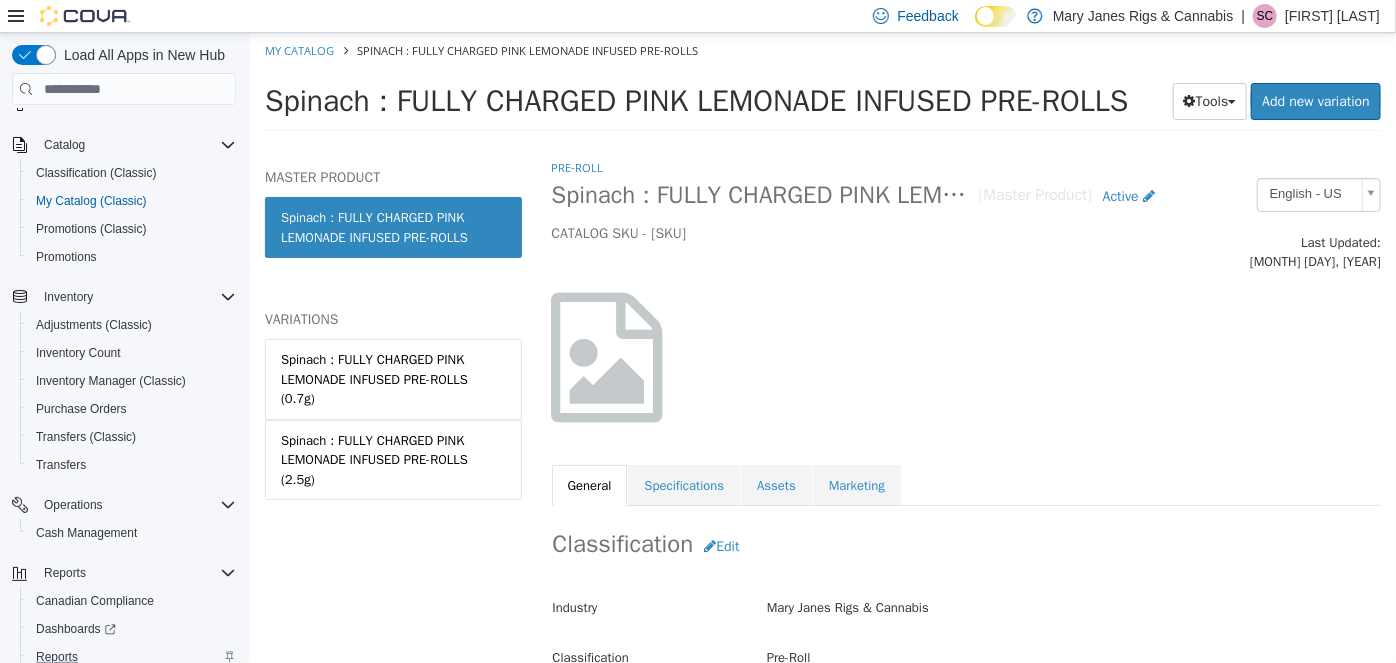 select on "**********" 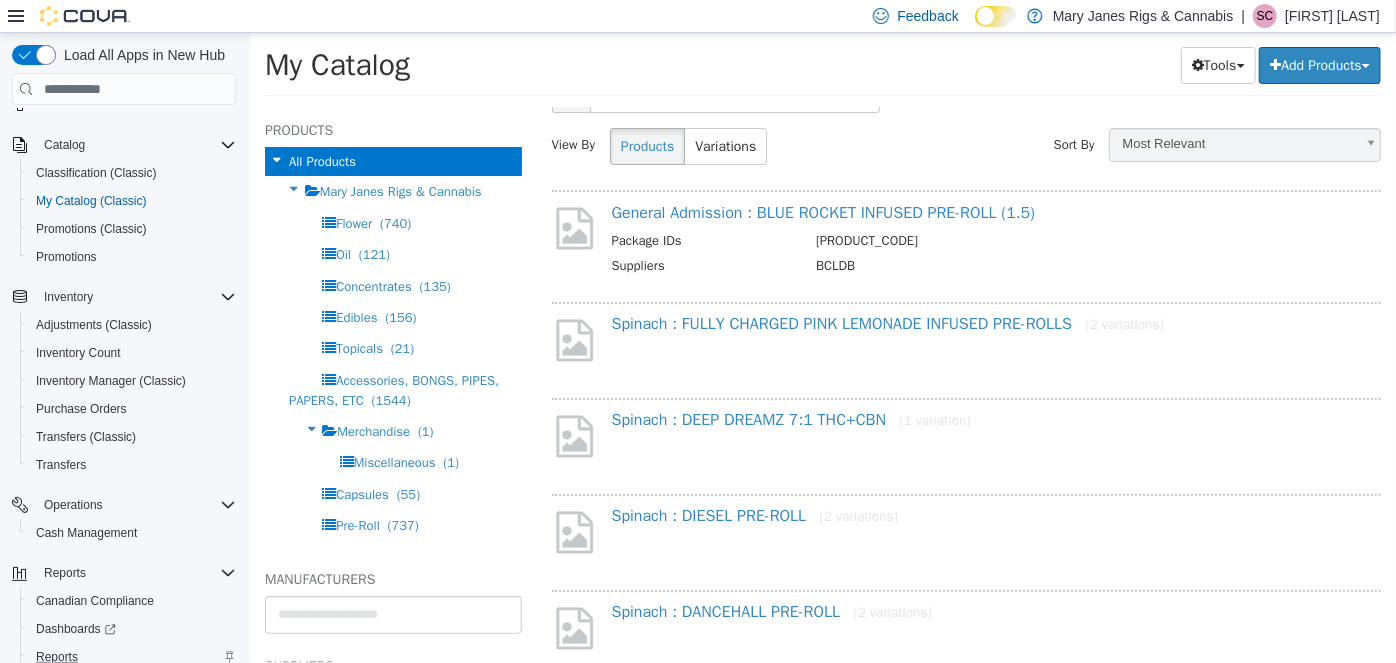 scroll, scrollTop: 363, scrollLeft: 0, axis: vertical 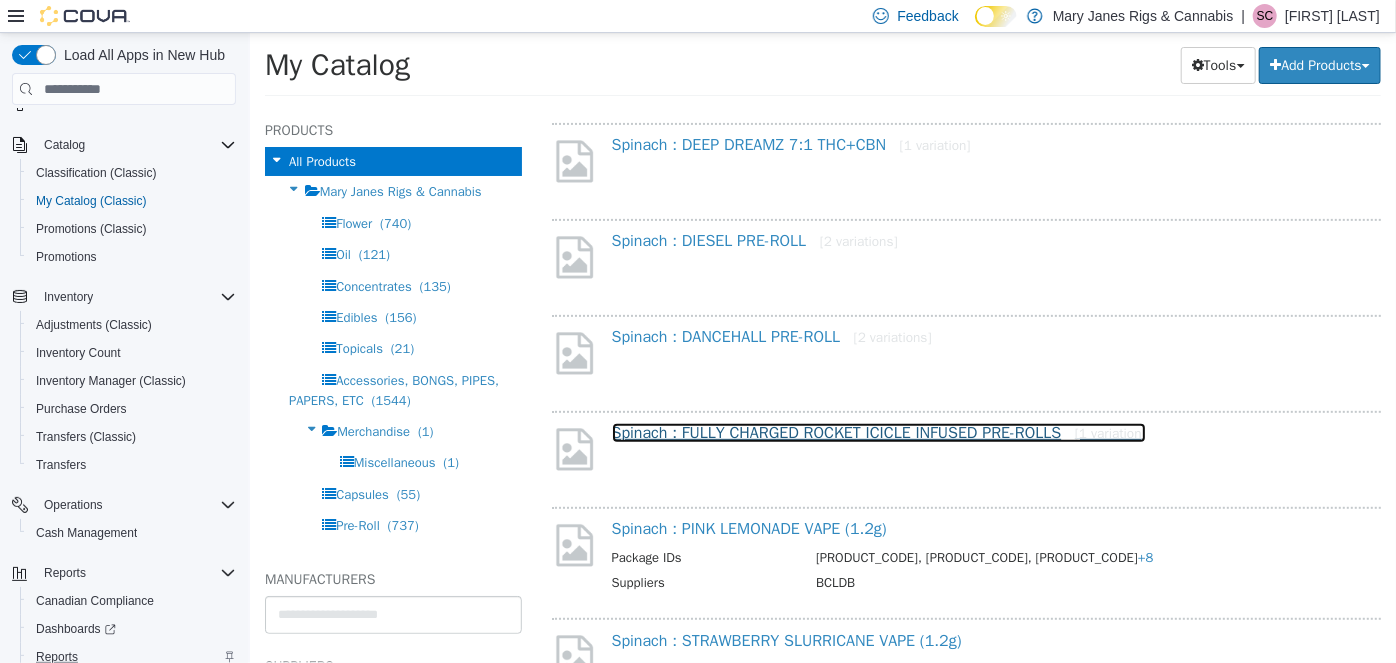 click on "Spinach : FULLY CHARGED ROCKET ICICLE INFUSED PRE-ROLLS
[1 variation]" at bounding box center [878, 433] 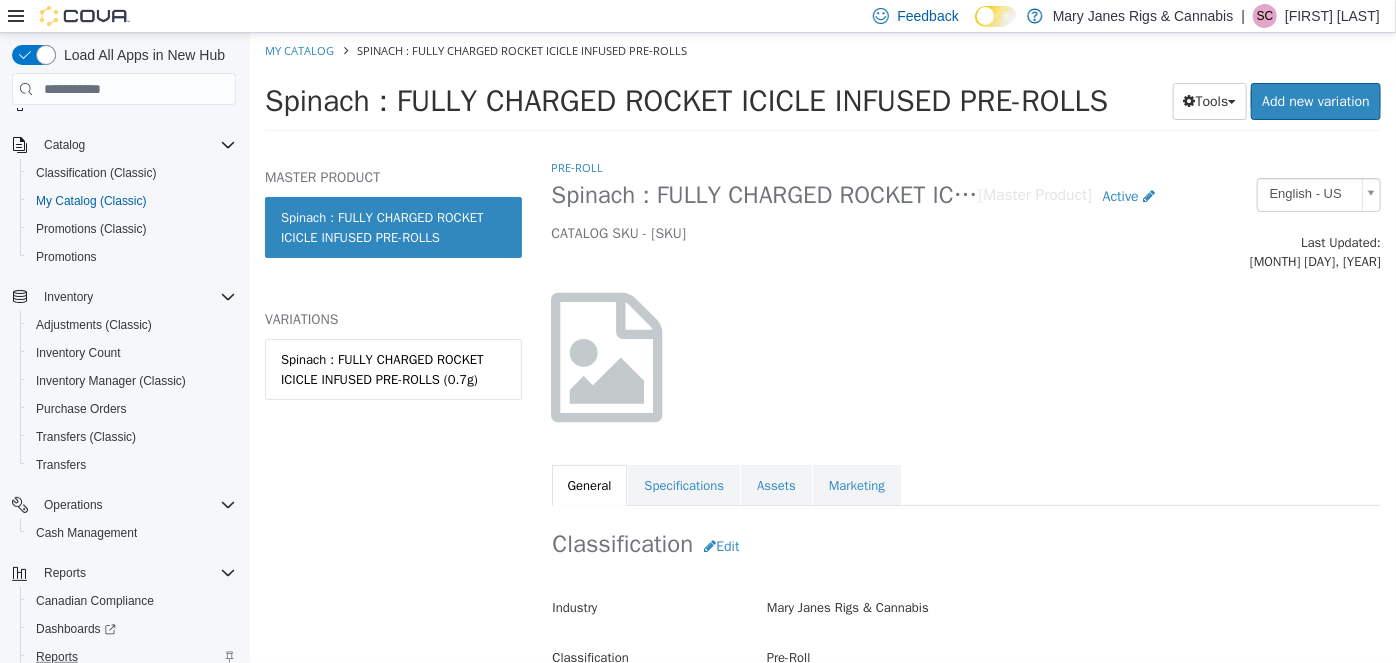 select on "**********" 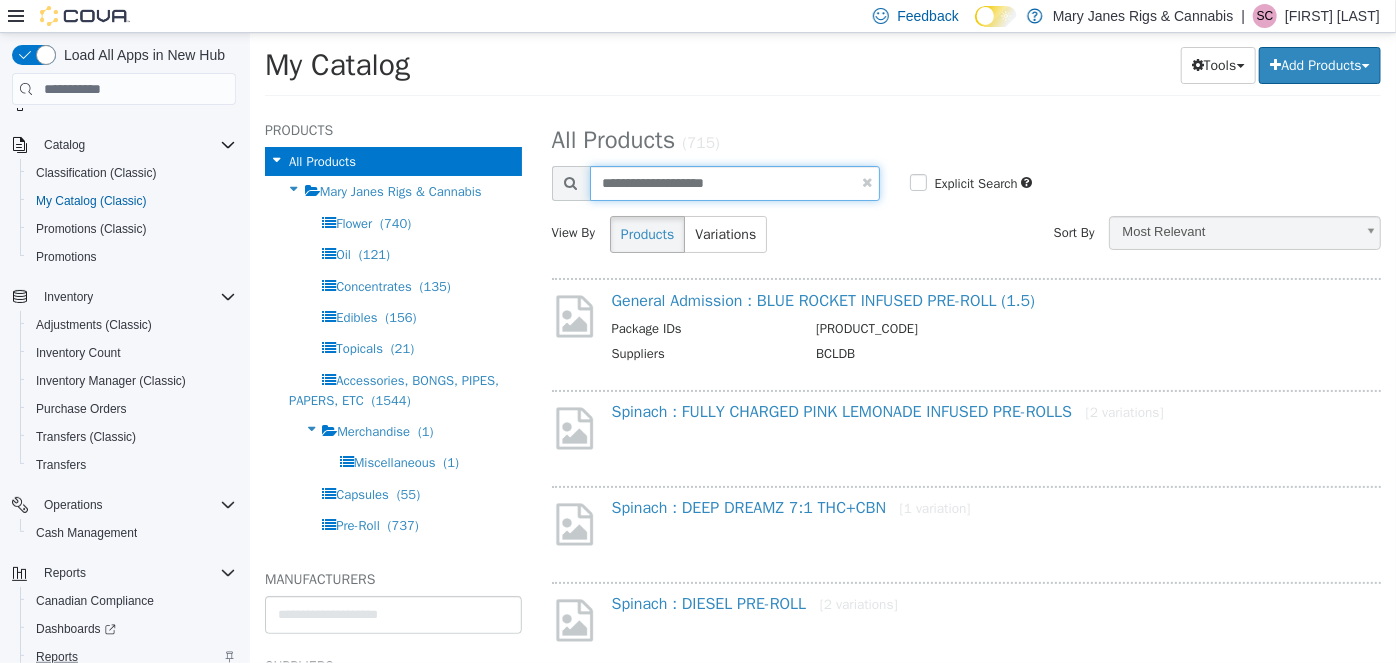 click on "**********" at bounding box center [734, 183] 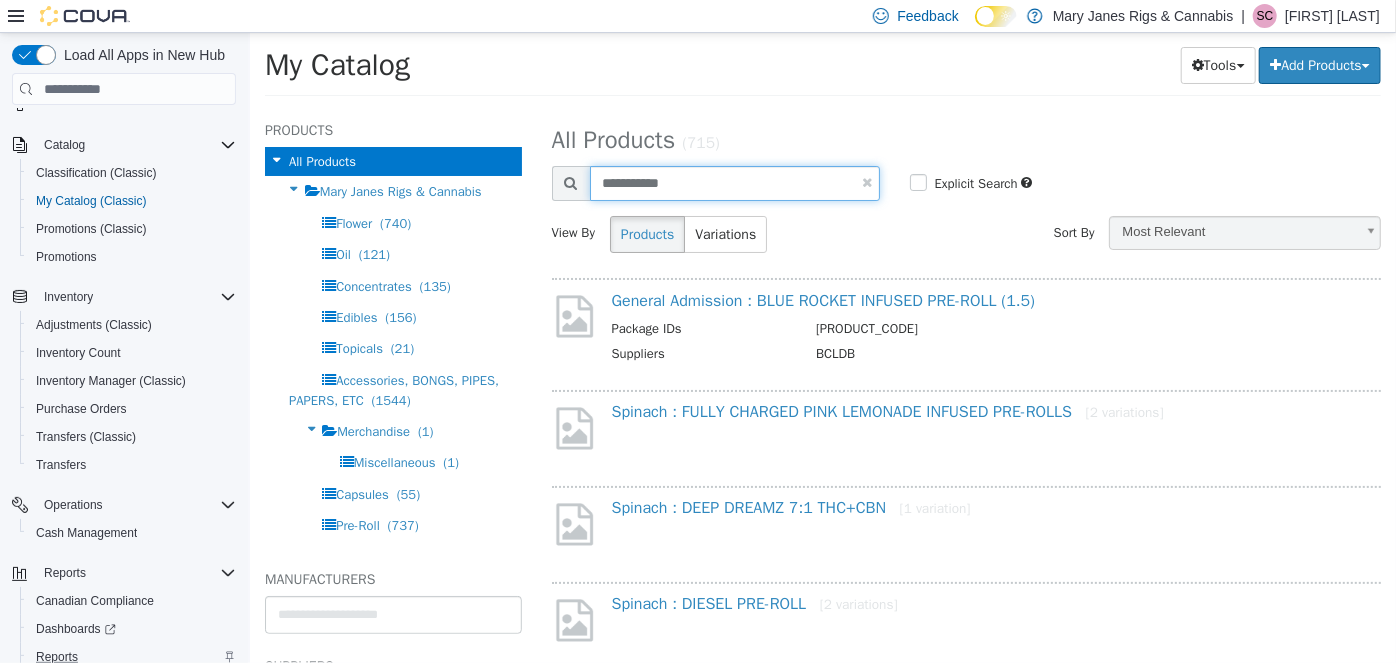 type on "**********" 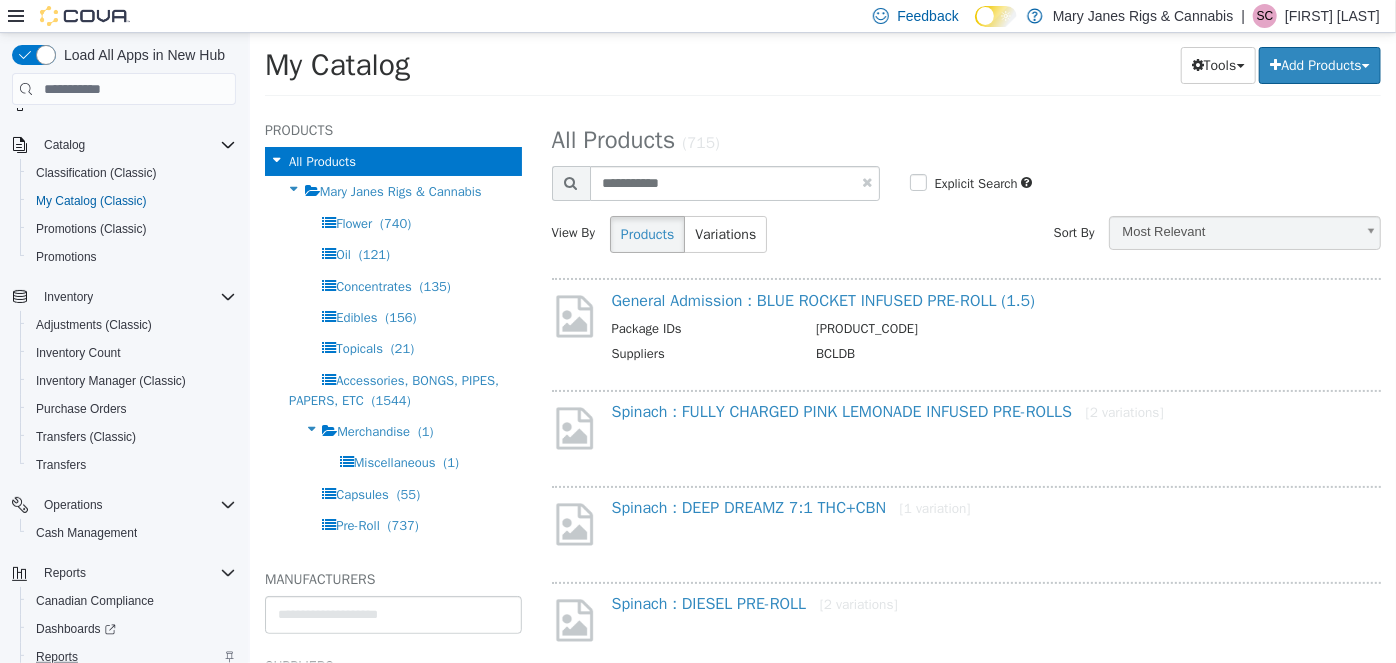 select on "**********" 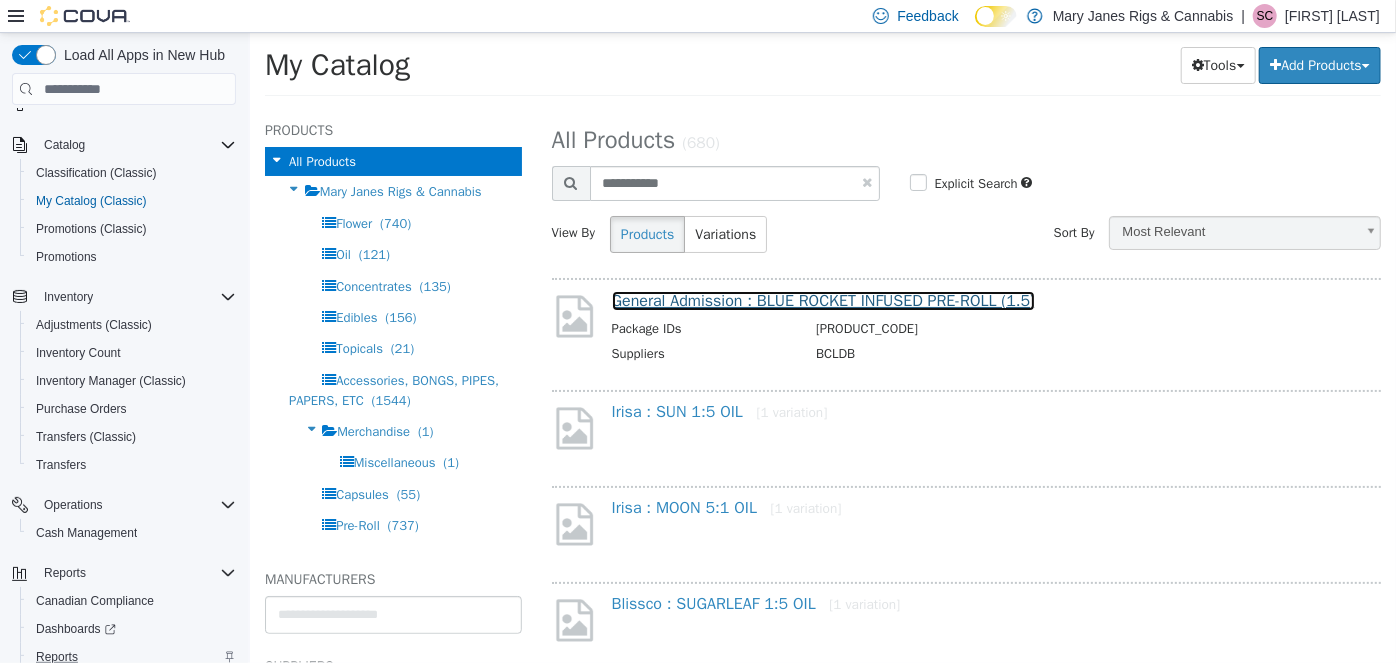 click on "General Admission : BLUE ROCKET INFUSED PRE-ROLL (1.5)" at bounding box center [823, 301] 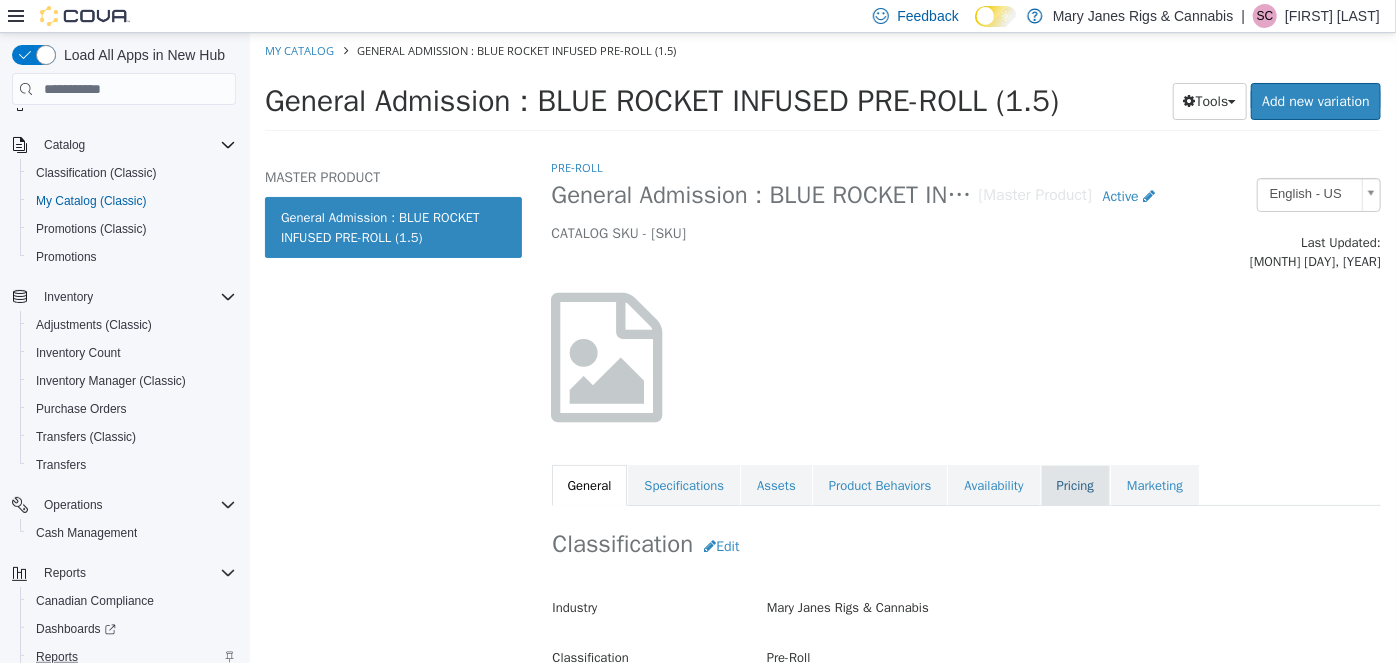 click on "Pricing" at bounding box center [1074, 486] 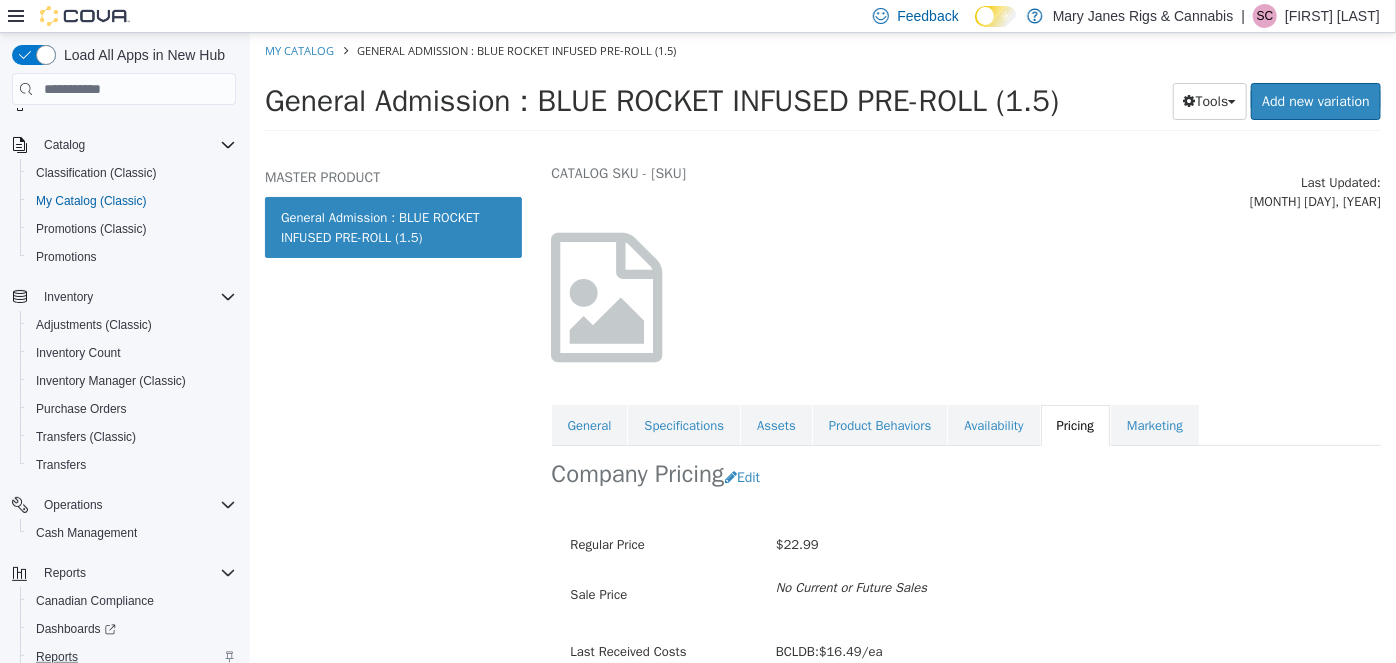 scroll, scrollTop: 136, scrollLeft: 0, axis: vertical 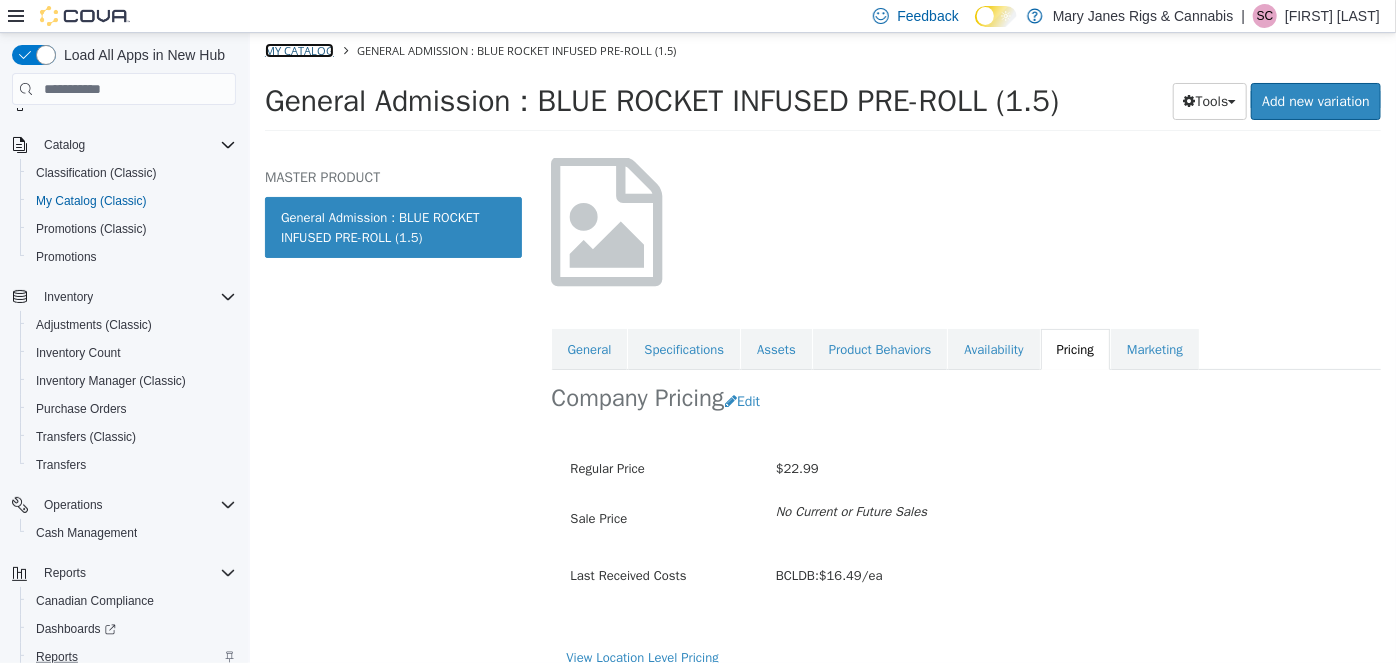 click on "My Catalog" at bounding box center [298, 50] 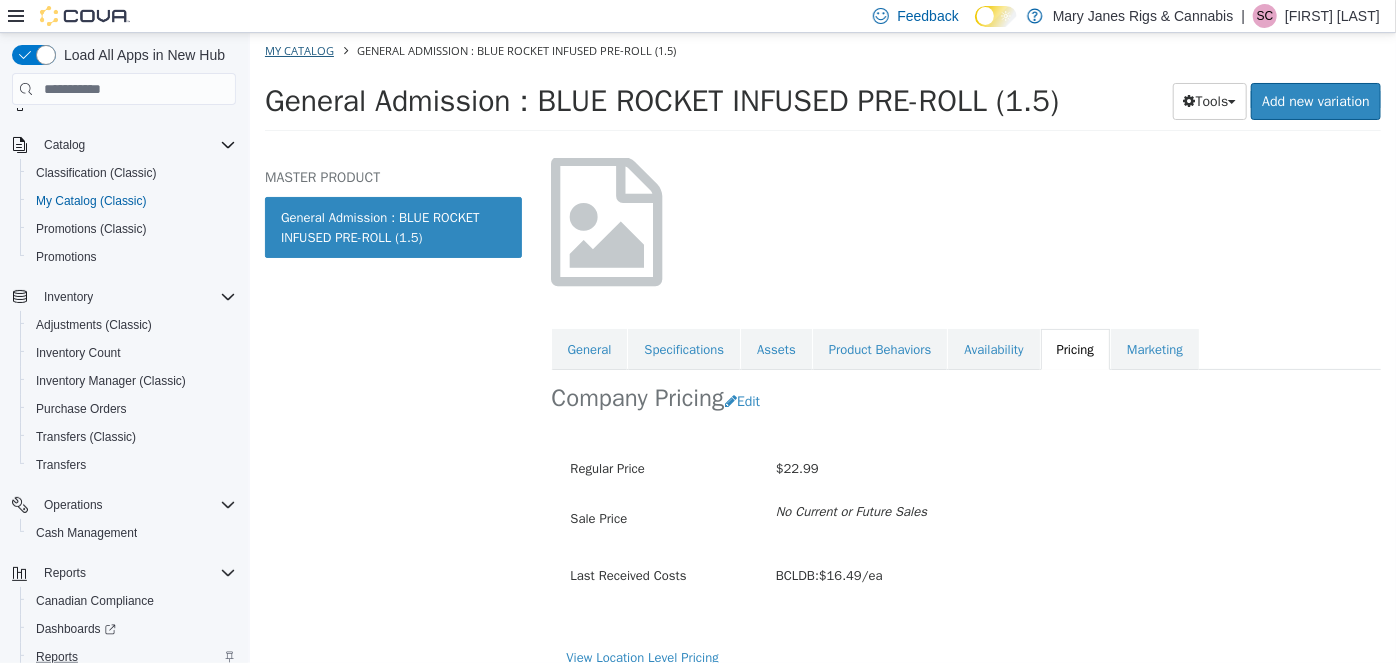 select on "**********" 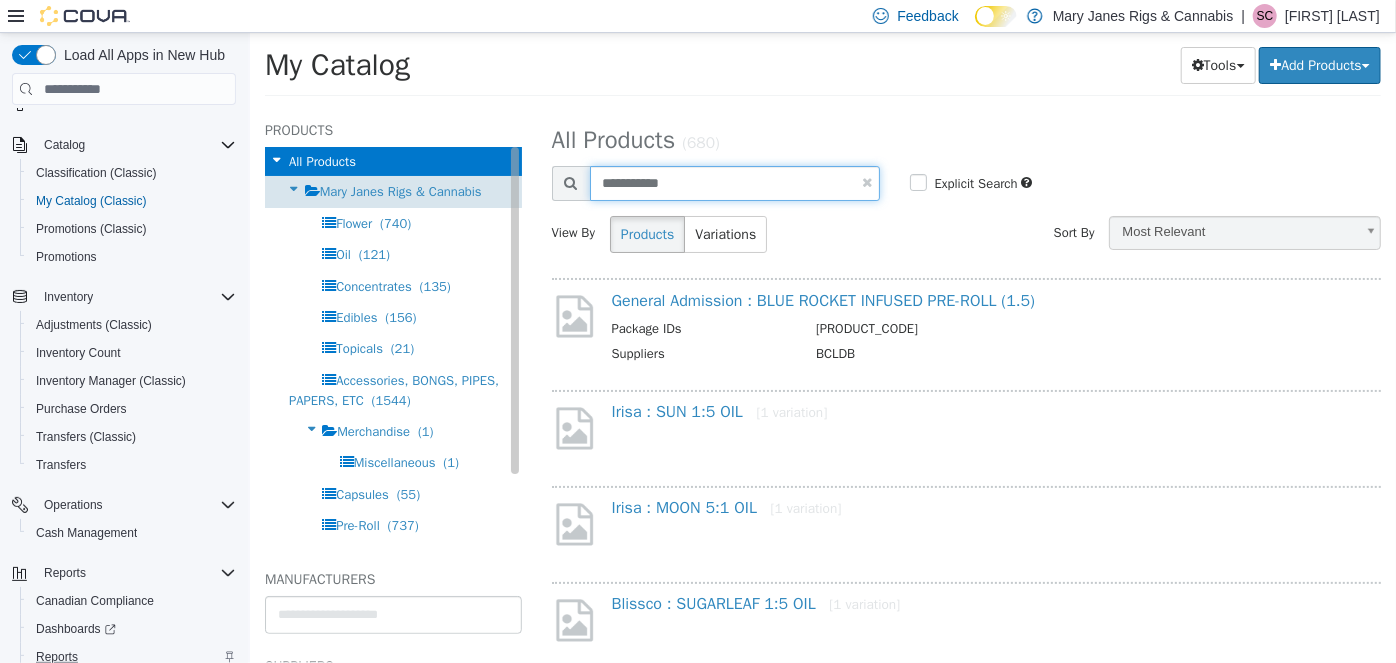 drag, startPoint x: 678, startPoint y: 180, endPoint x: 268, endPoint y: 202, distance: 410.5898 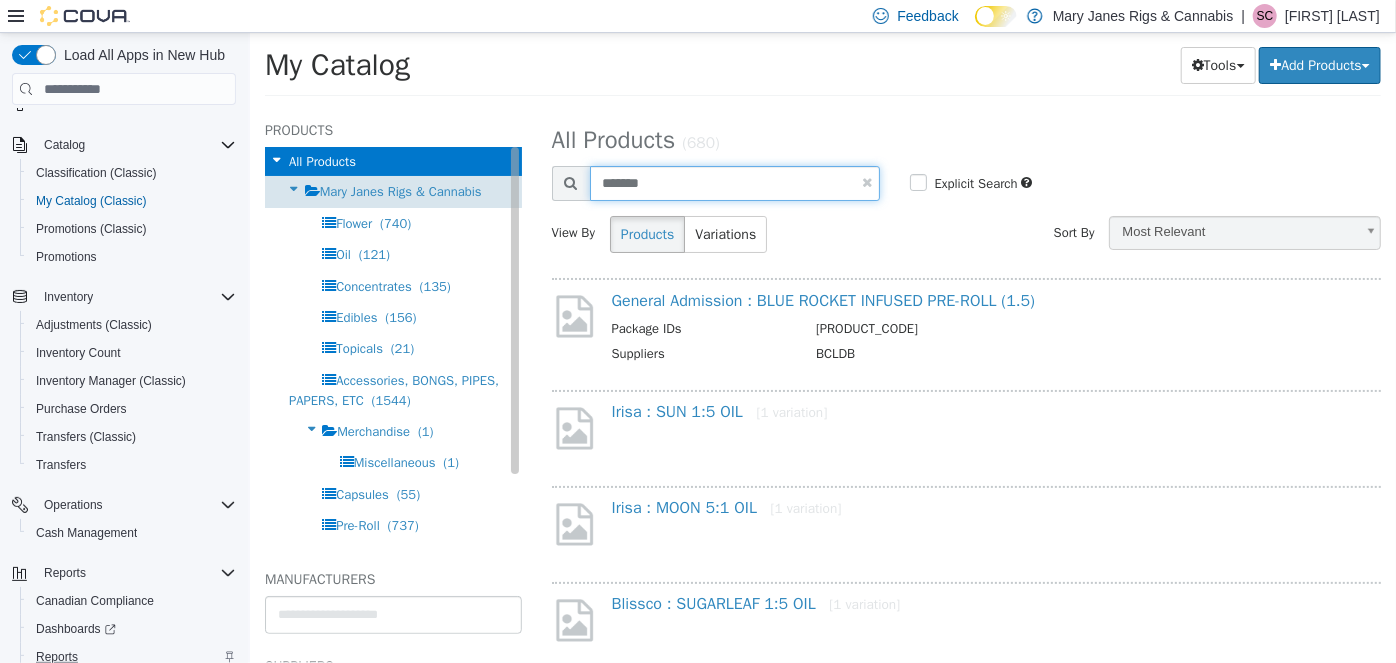 type on "*******" 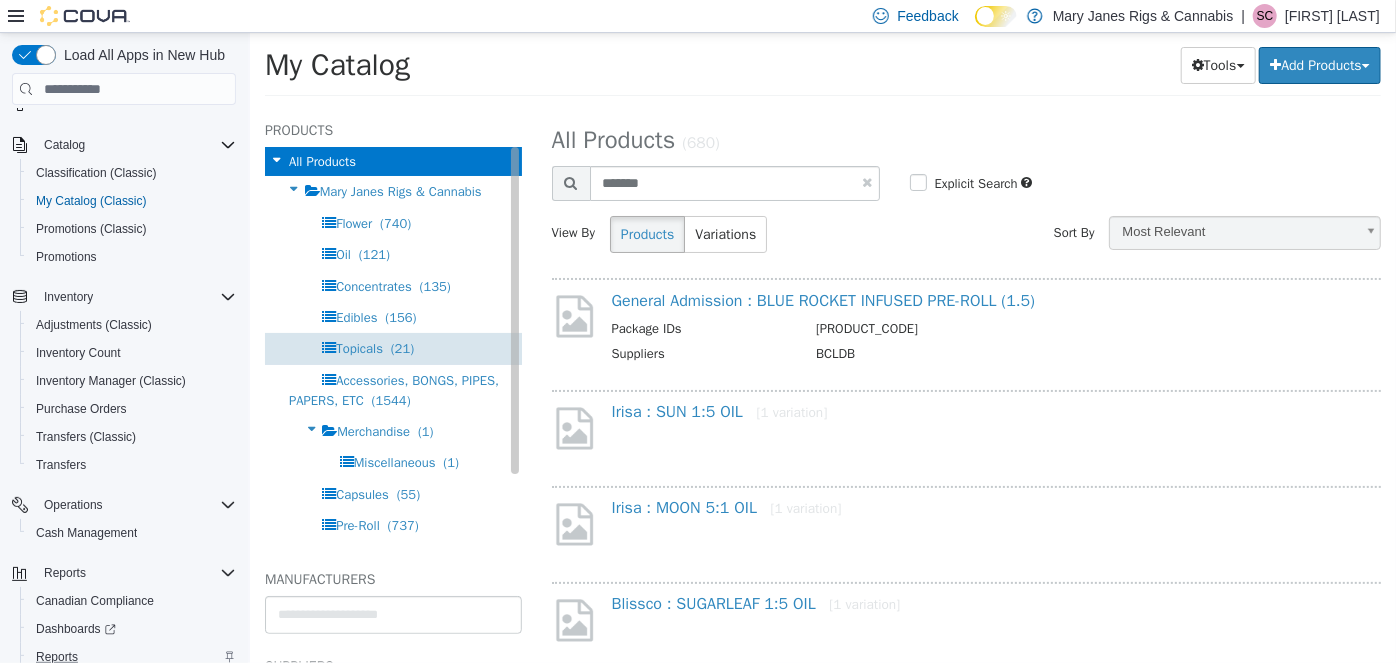 select on "**********" 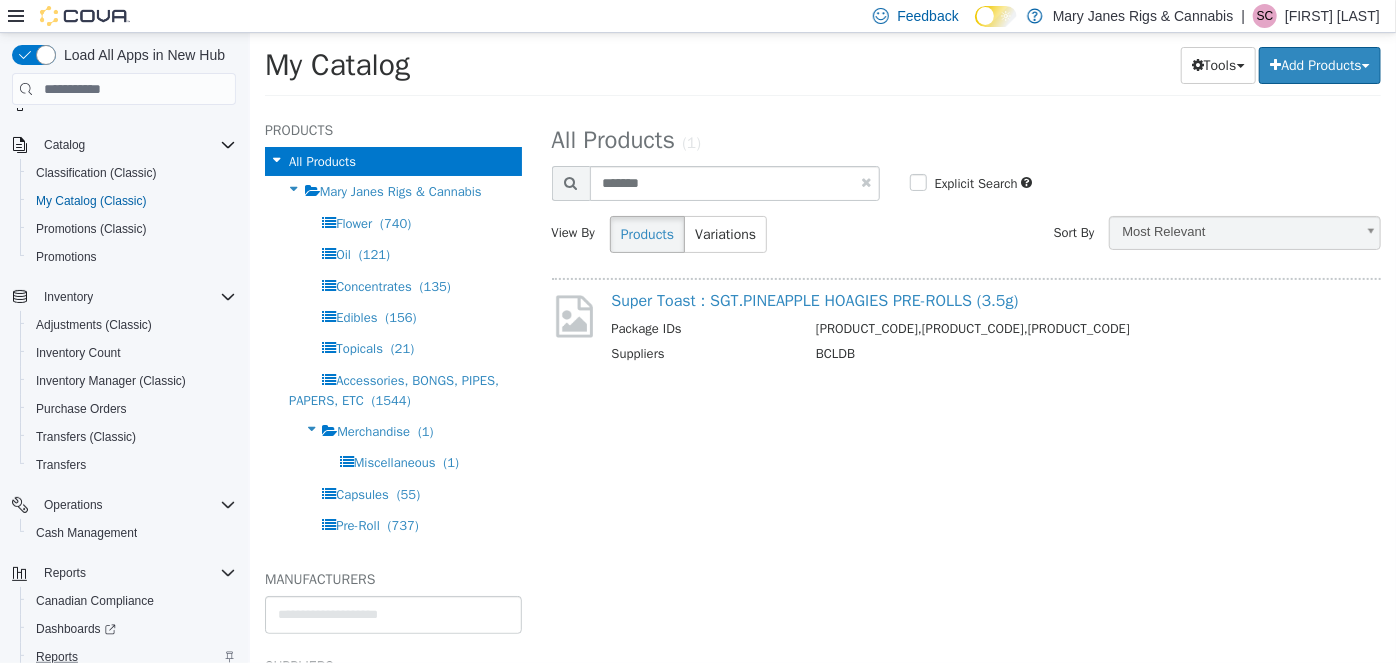drag, startPoint x: 760, startPoint y: 288, endPoint x: 764, endPoint y: 312, distance: 24.33105 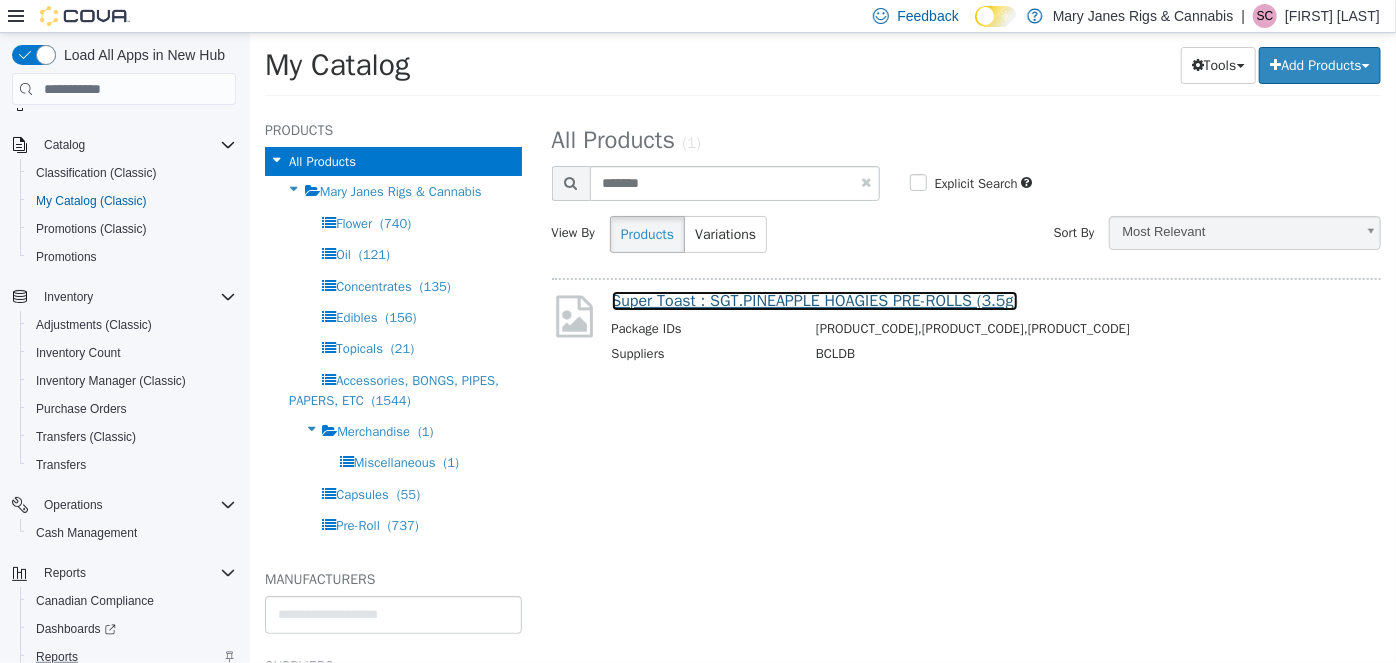 click on "Super Toast : SGT.PINEAPPLE HOAGIES PRE-ROLLS (3.5g)" at bounding box center (814, 301) 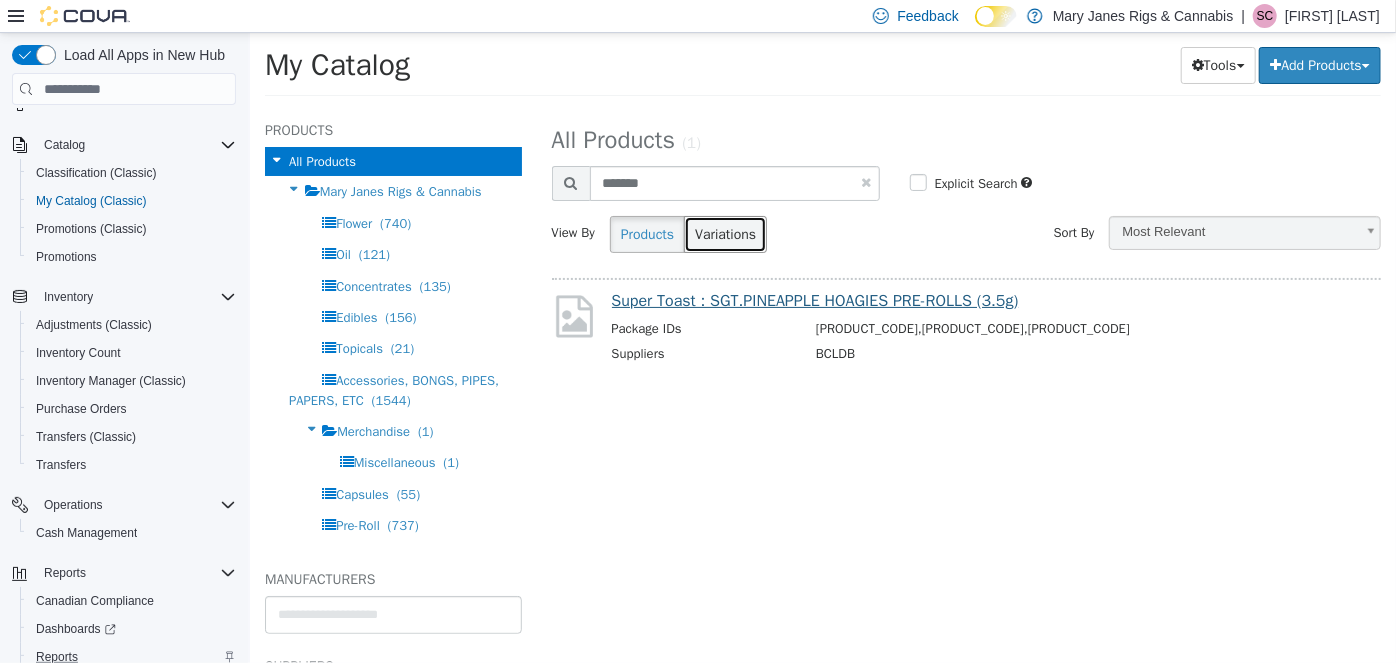 click on "Variations" at bounding box center [724, 234] 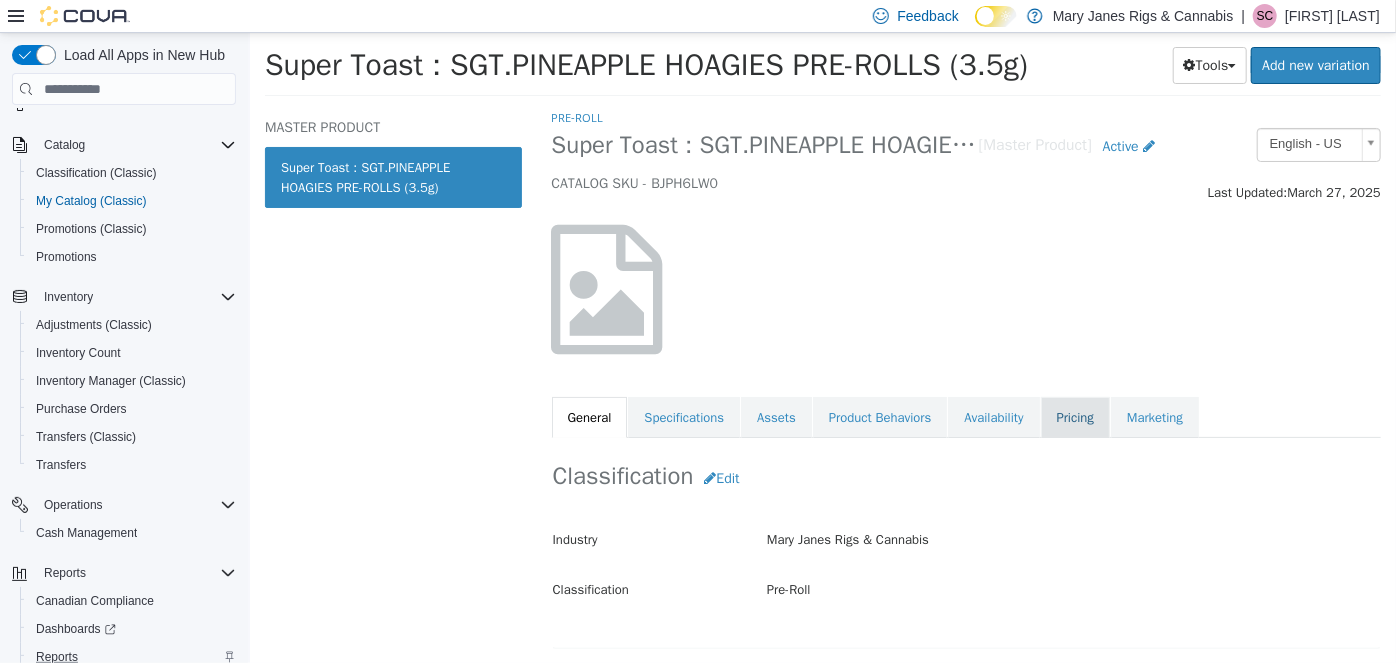 click on "Pricing" at bounding box center [1074, 418] 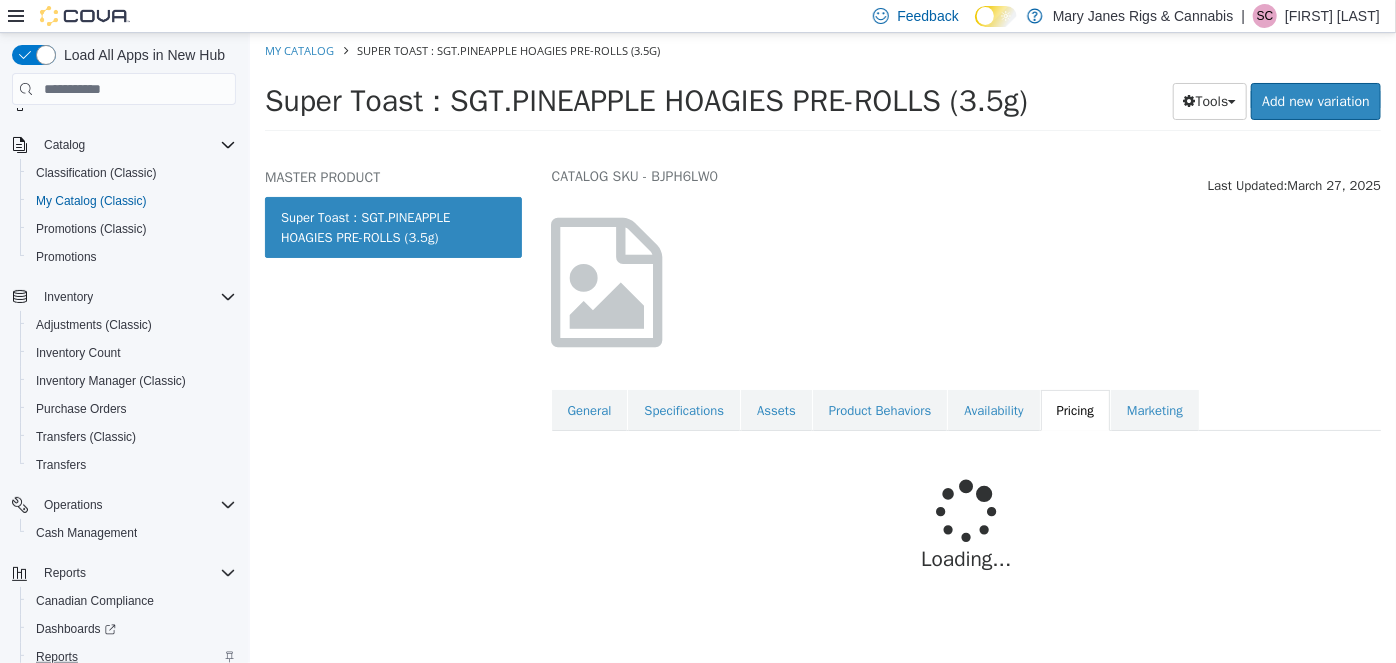 scroll, scrollTop: 88, scrollLeft: 0, axis: vertical 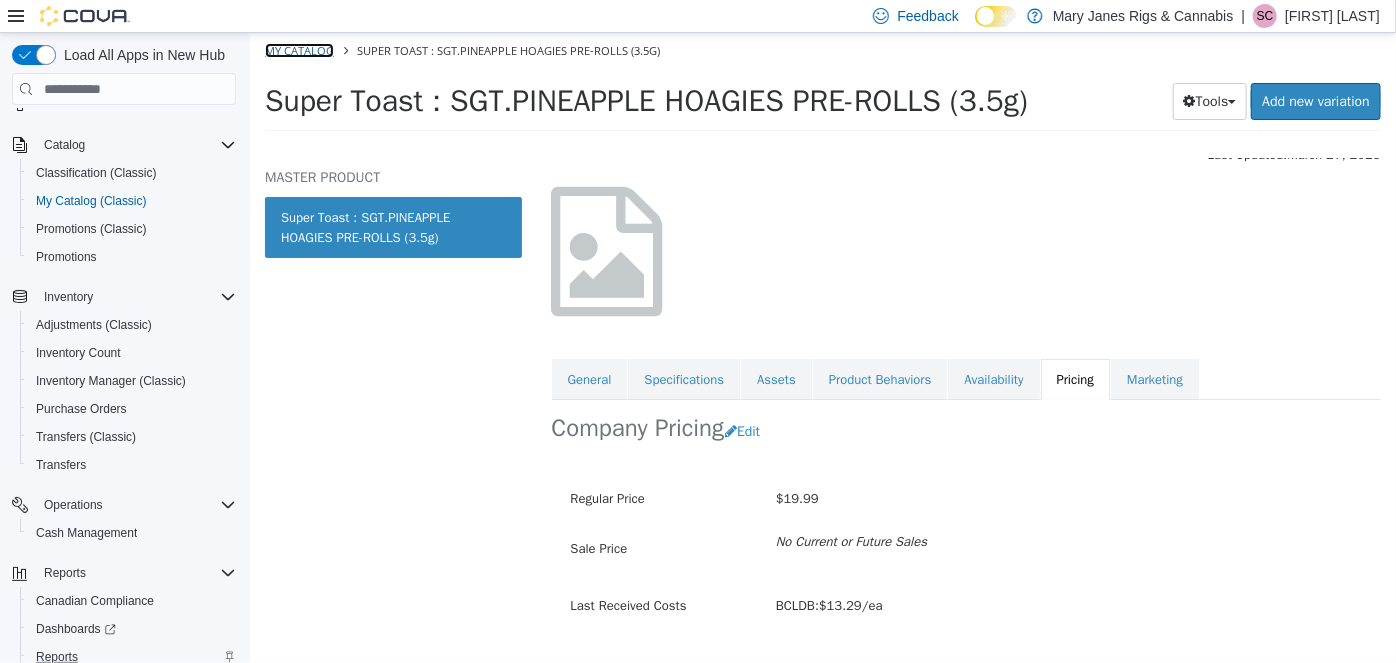 click on "My Catalog" at bounding box center [298, 50] 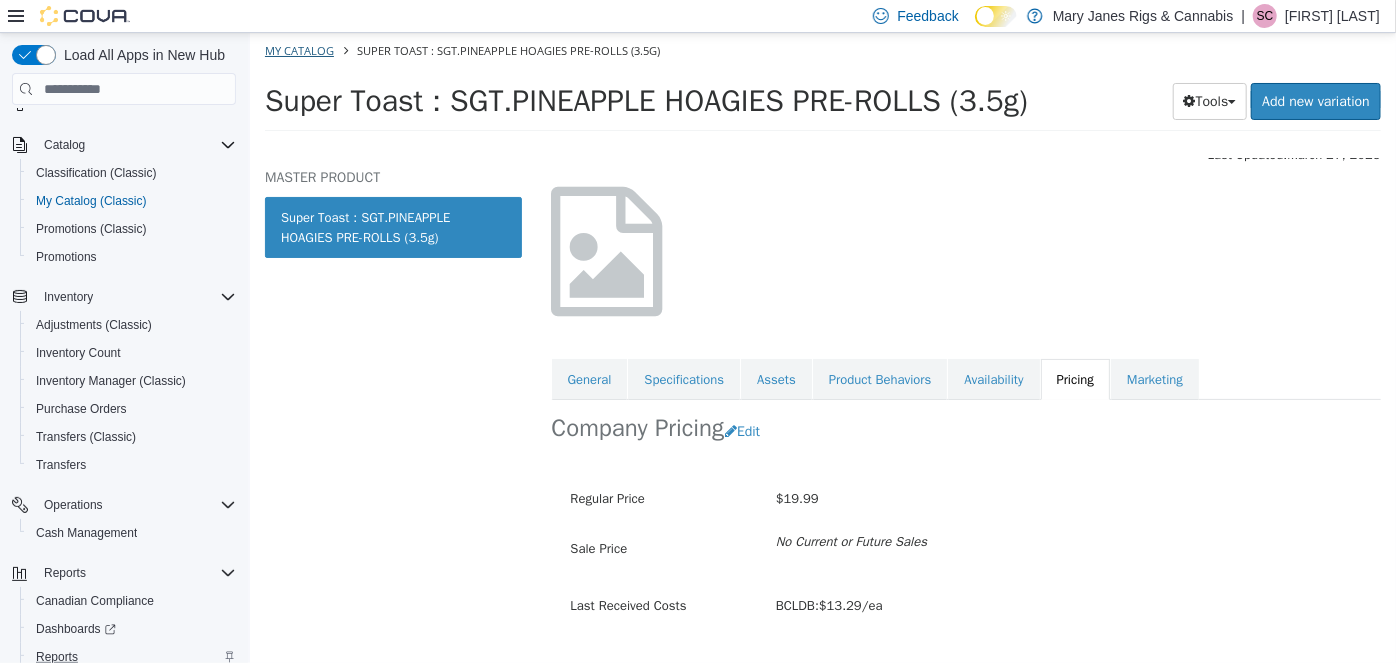 select on "**********" 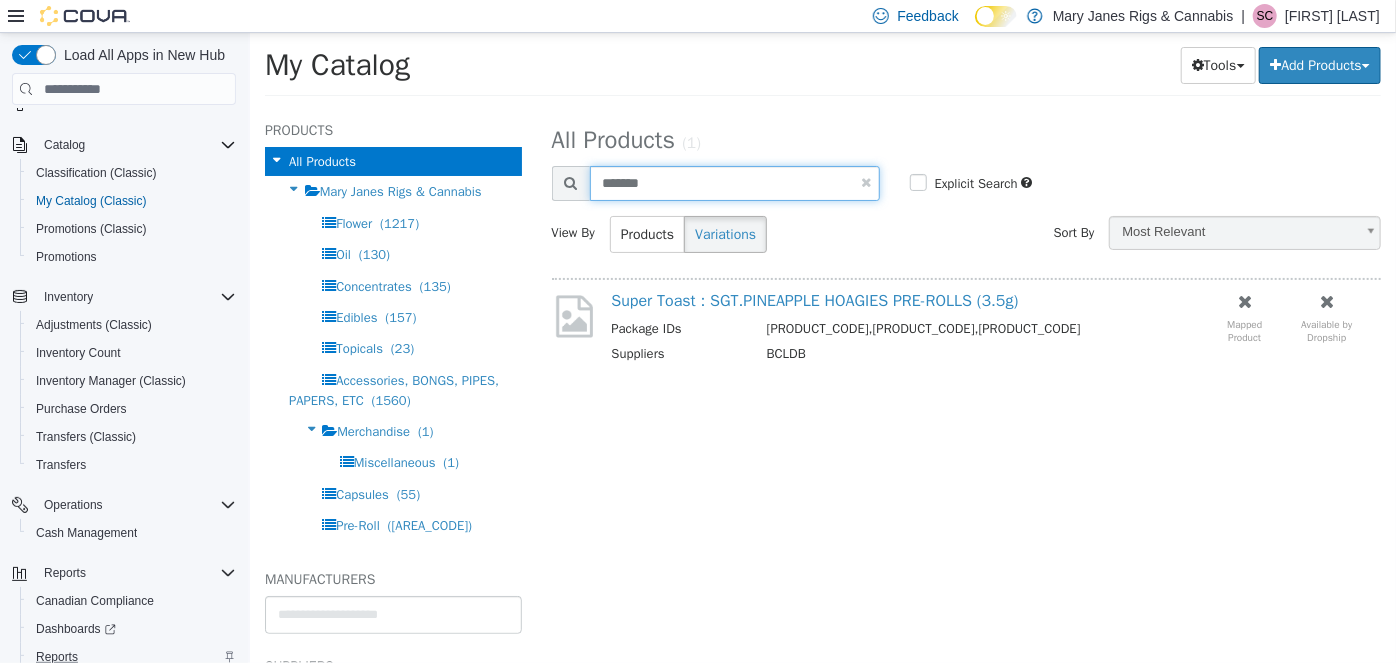 drag, startPoint x: 673, startPoint y: 174, endPoint x: 580, endPoint y: 199, distance: 96.30161 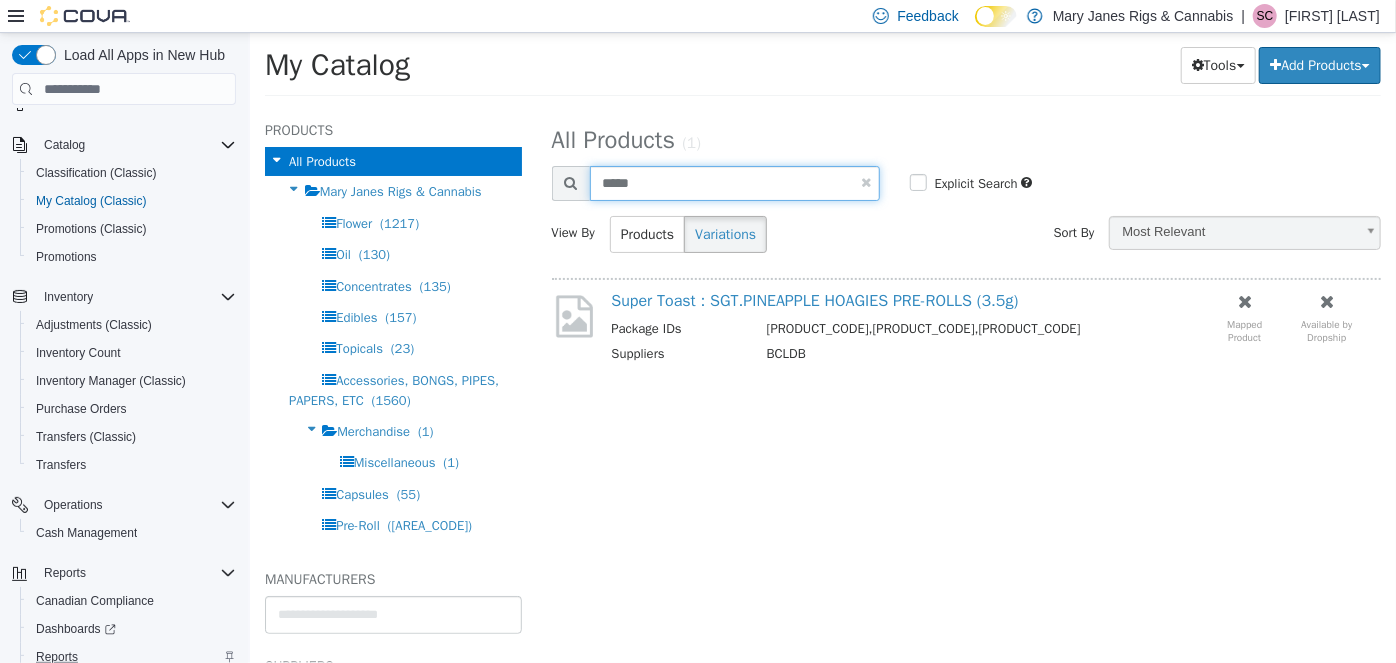 type on "*****" 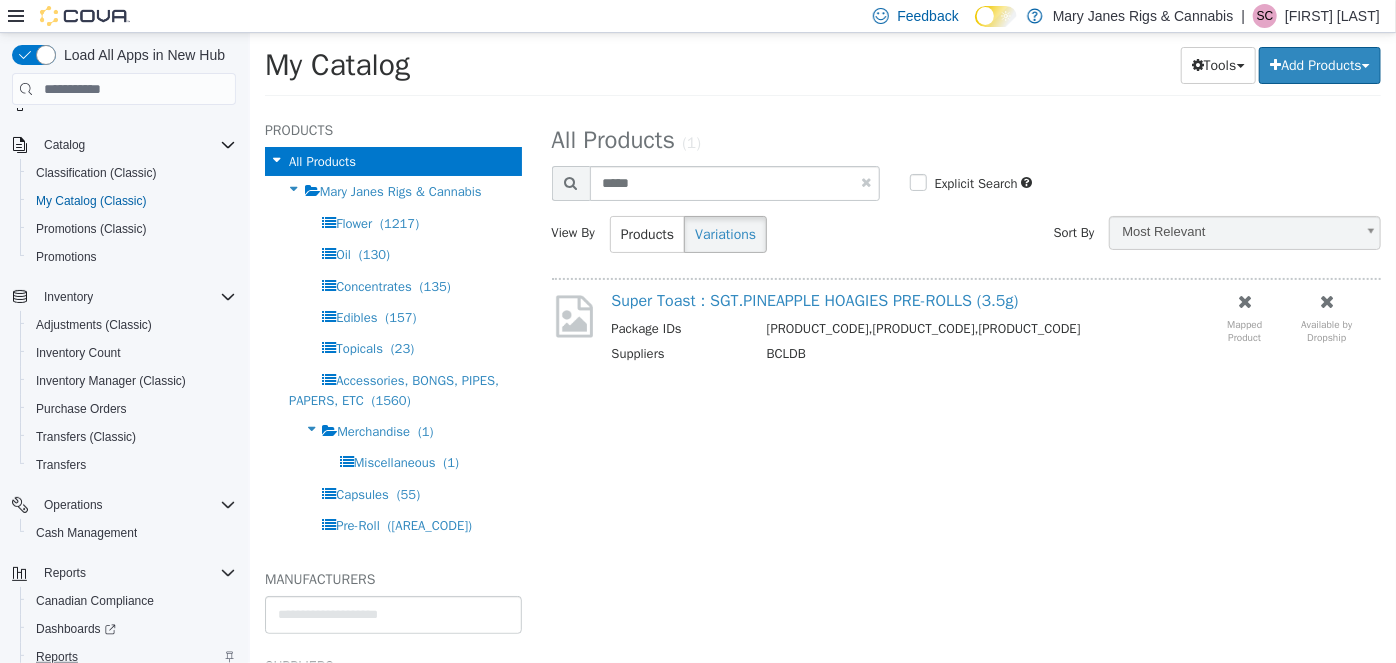 select on "**********" 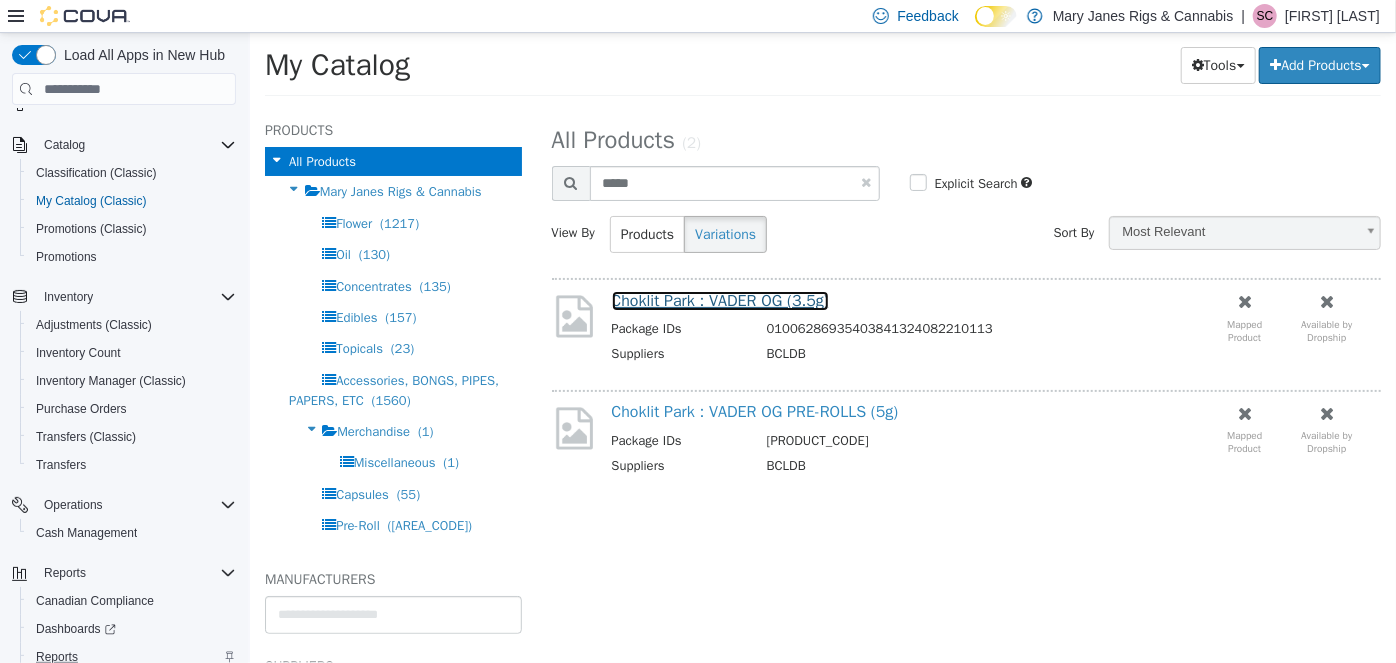 click on "Choklit Park : VADER OG (3.5g)" at bounding box center [719, 301] 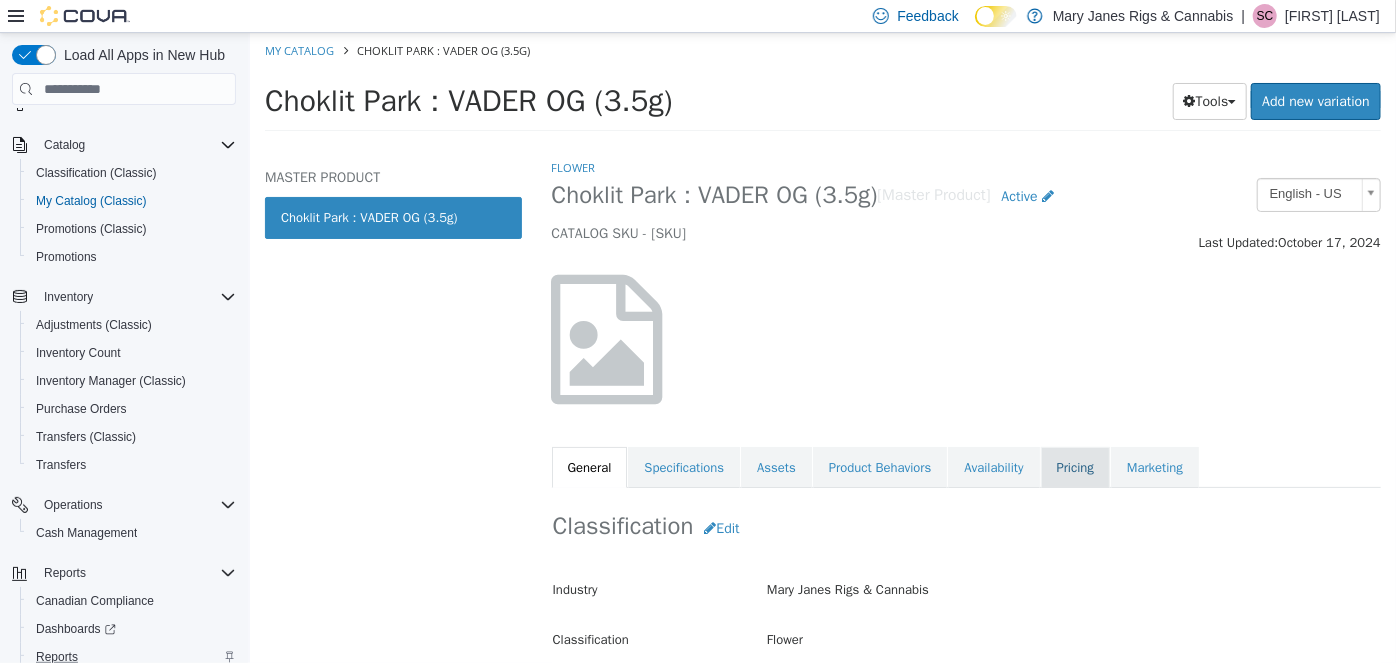 click on "Pricing" at bounding box center (1074, 468) 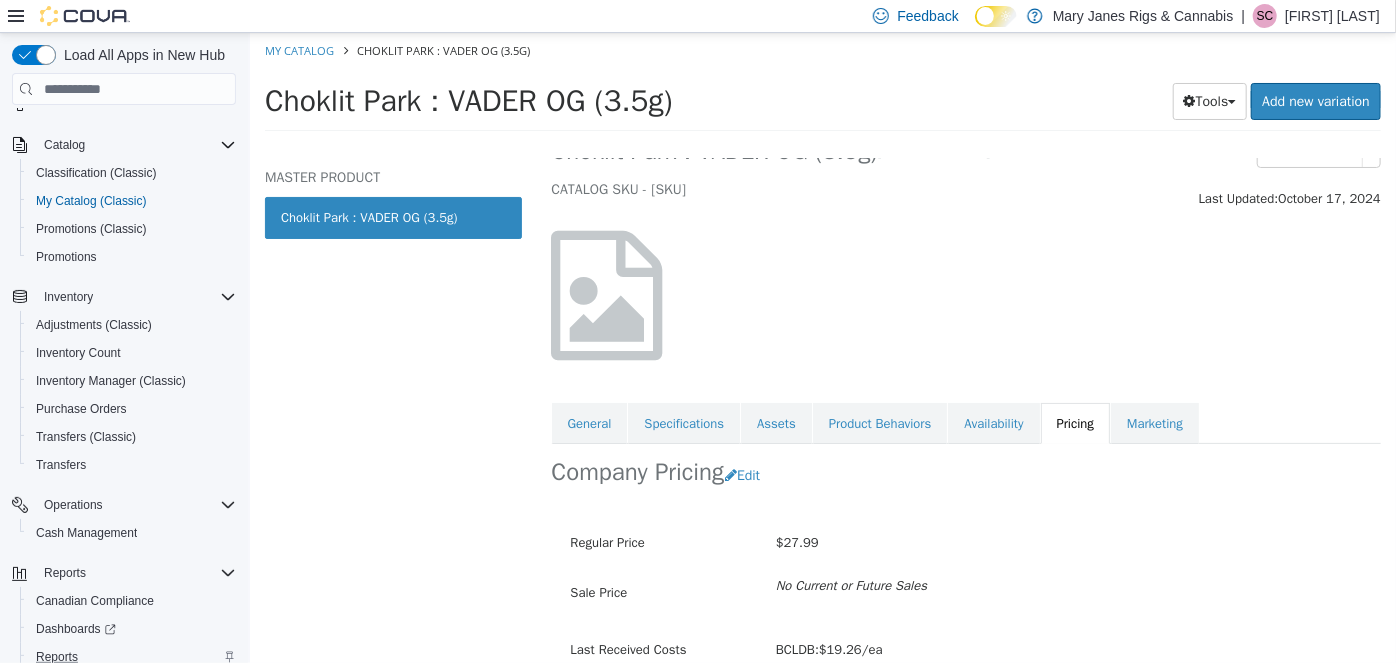 scroll, scrollTop: 136, scrollLeft: 0, axis: vertical 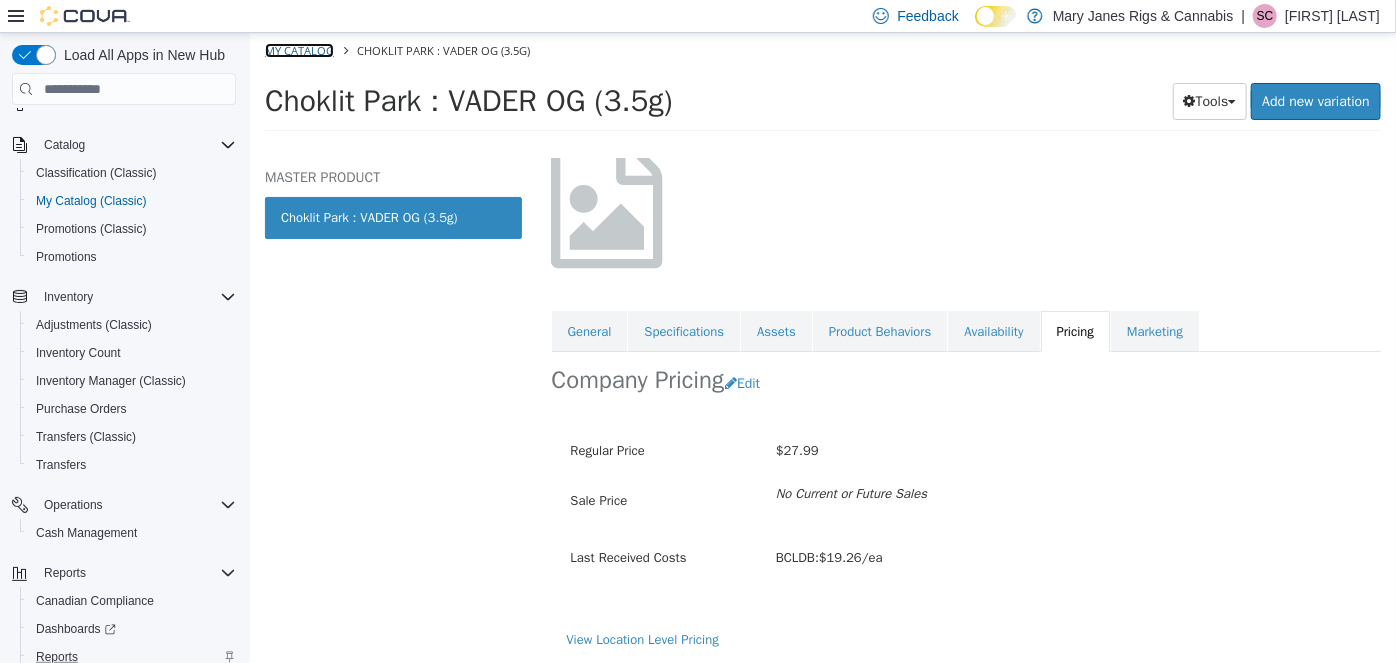 click on "My Catalog" at bounding box center (298, 50) 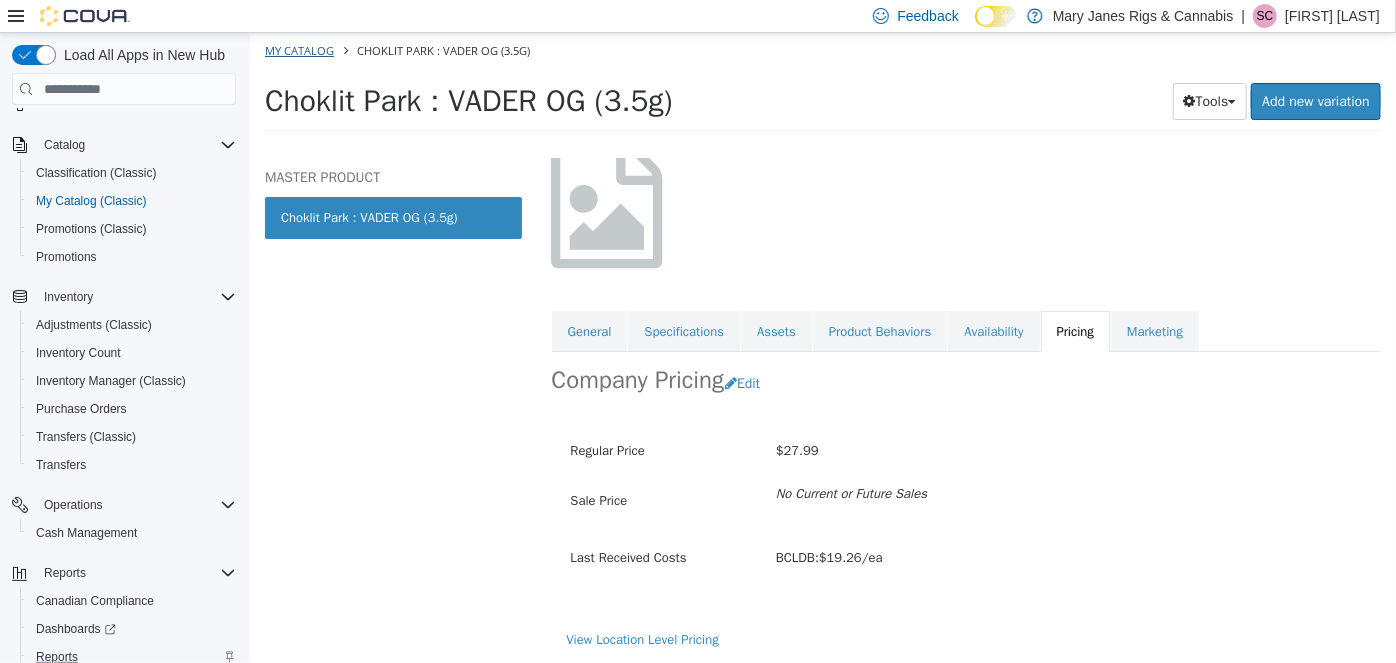 select on "**********" 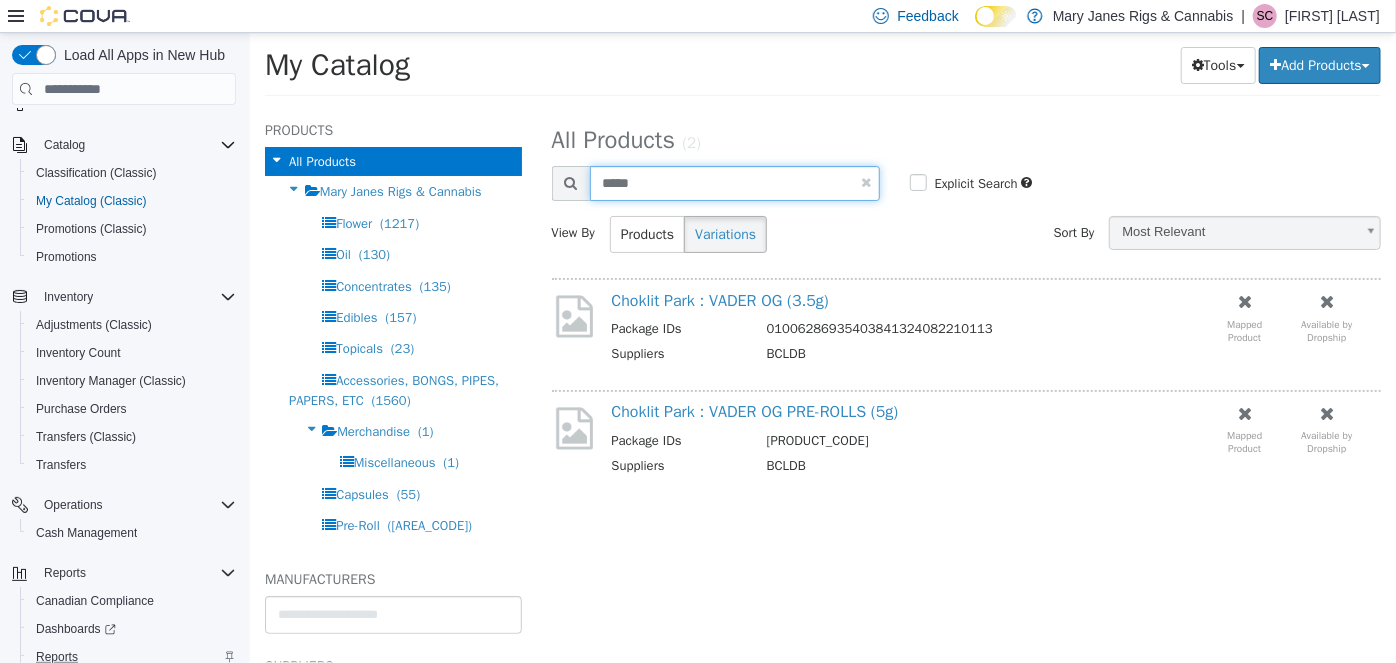drag, startPoint x: 653, startPoint y: 181, endPoint x: 543, endPoint y: 218, distance: 116.05602 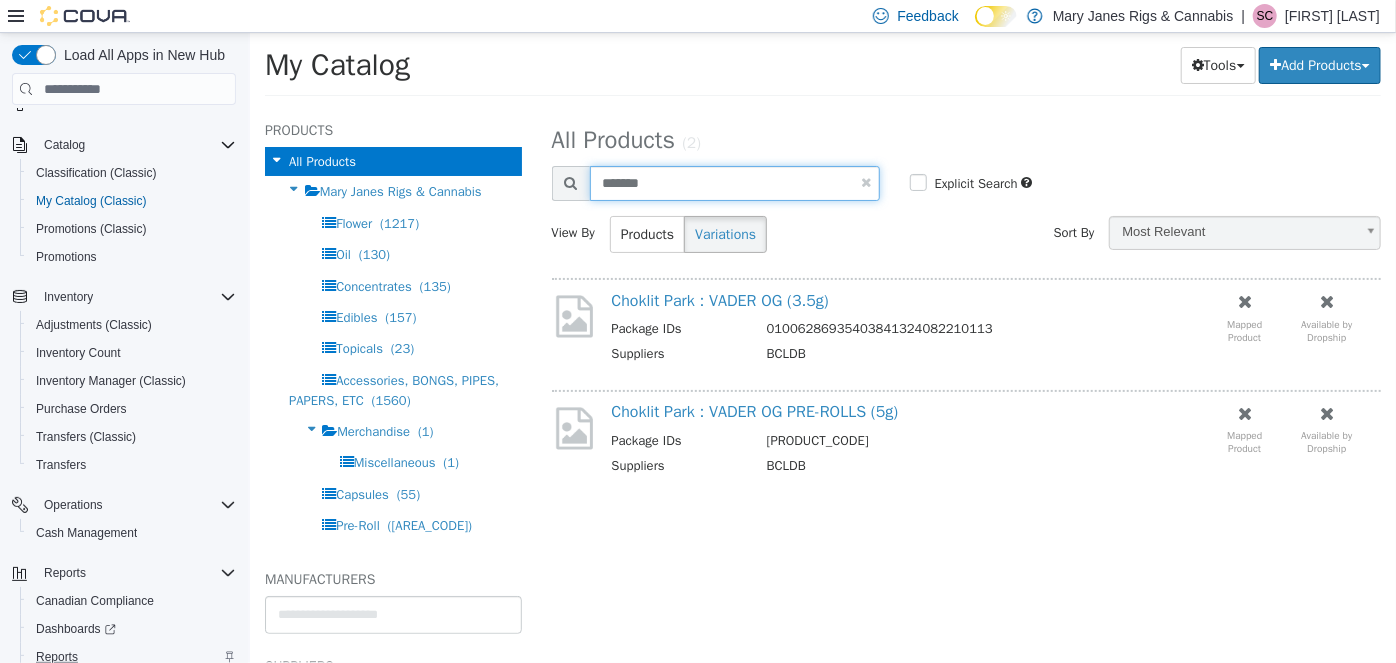 type on "*******" 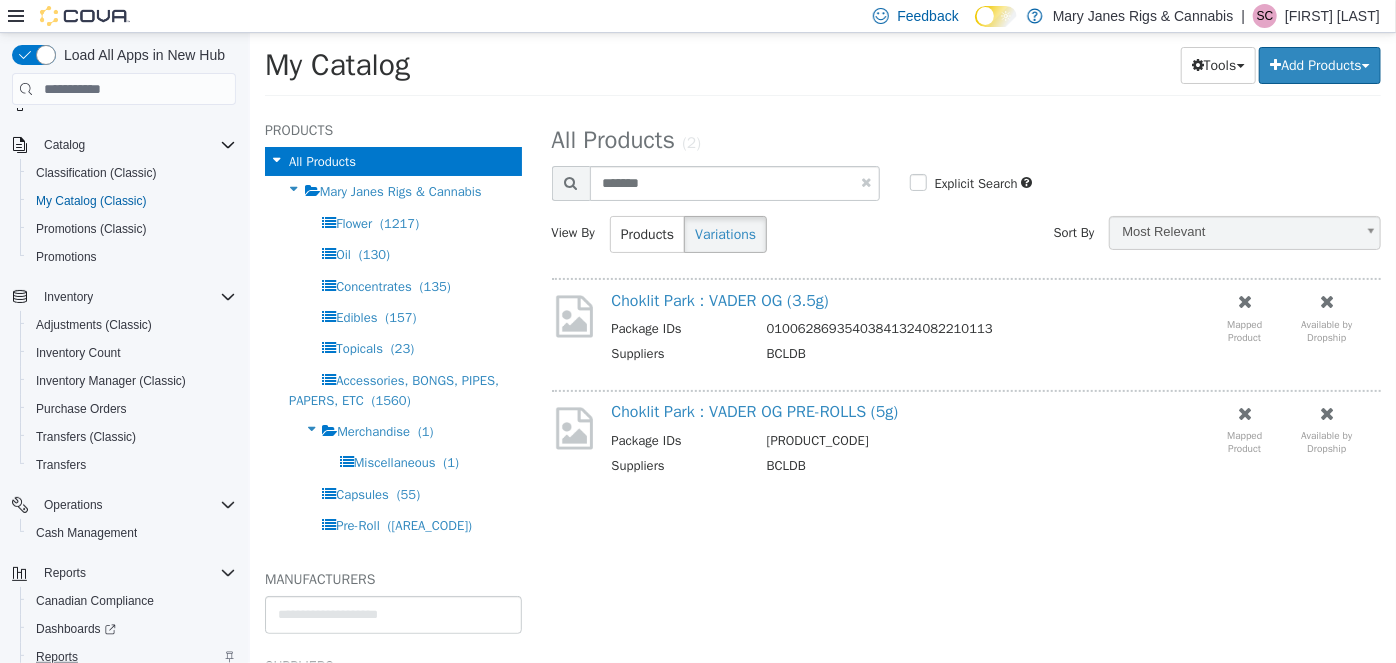 select on "**********" 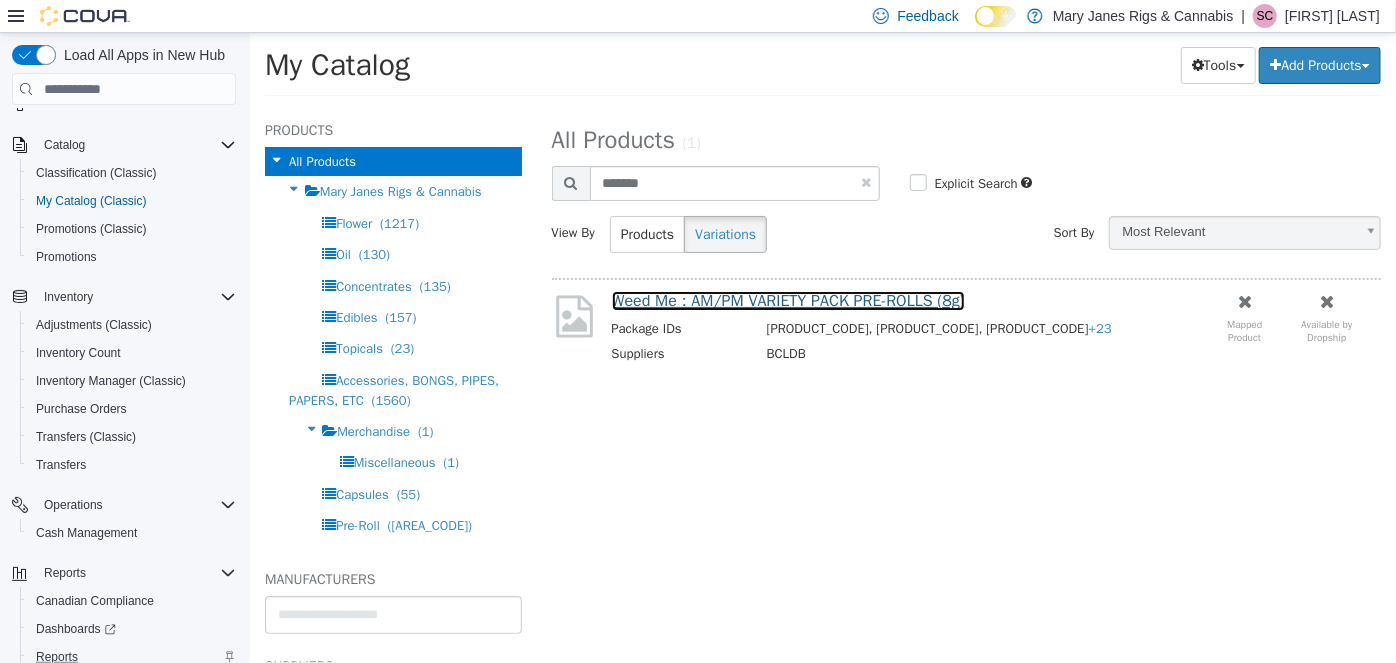click on "Weed Me : AM/PM VARIETY PACK PRE-ROLLS (8g)" at bounding box center (787, 301) 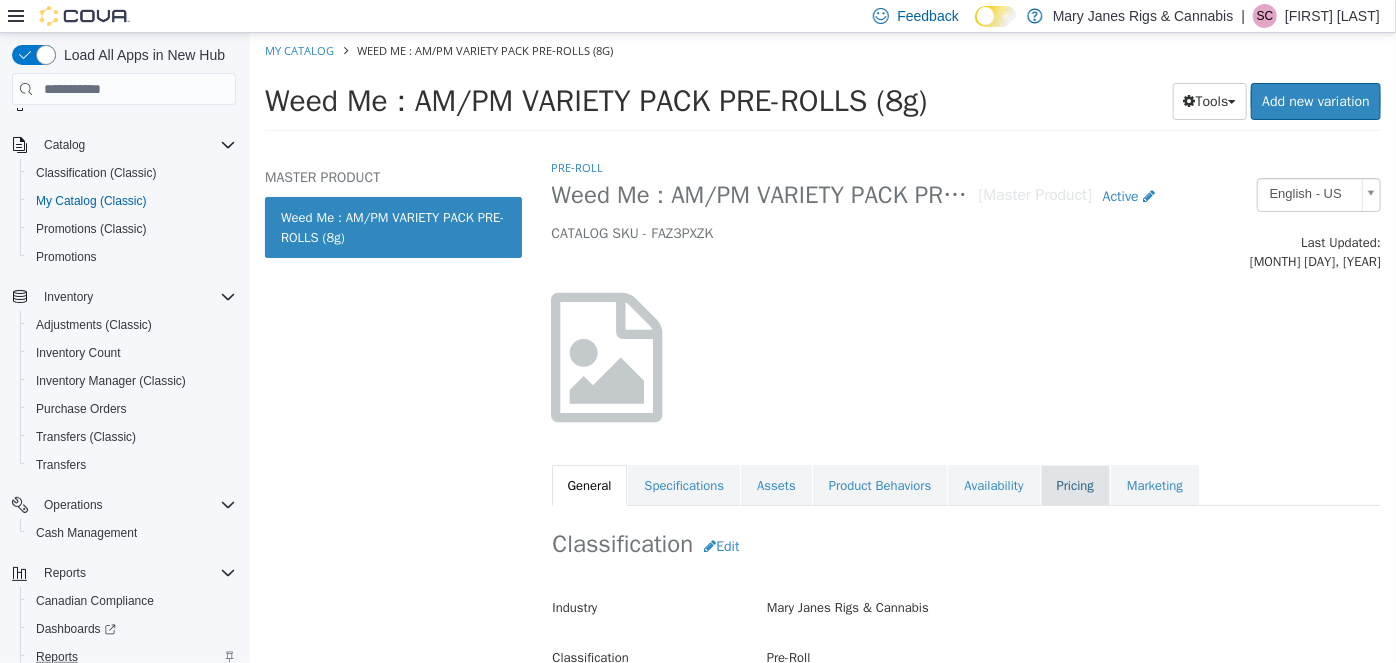 click on "Pricing" at bounding box center (1074, 486) 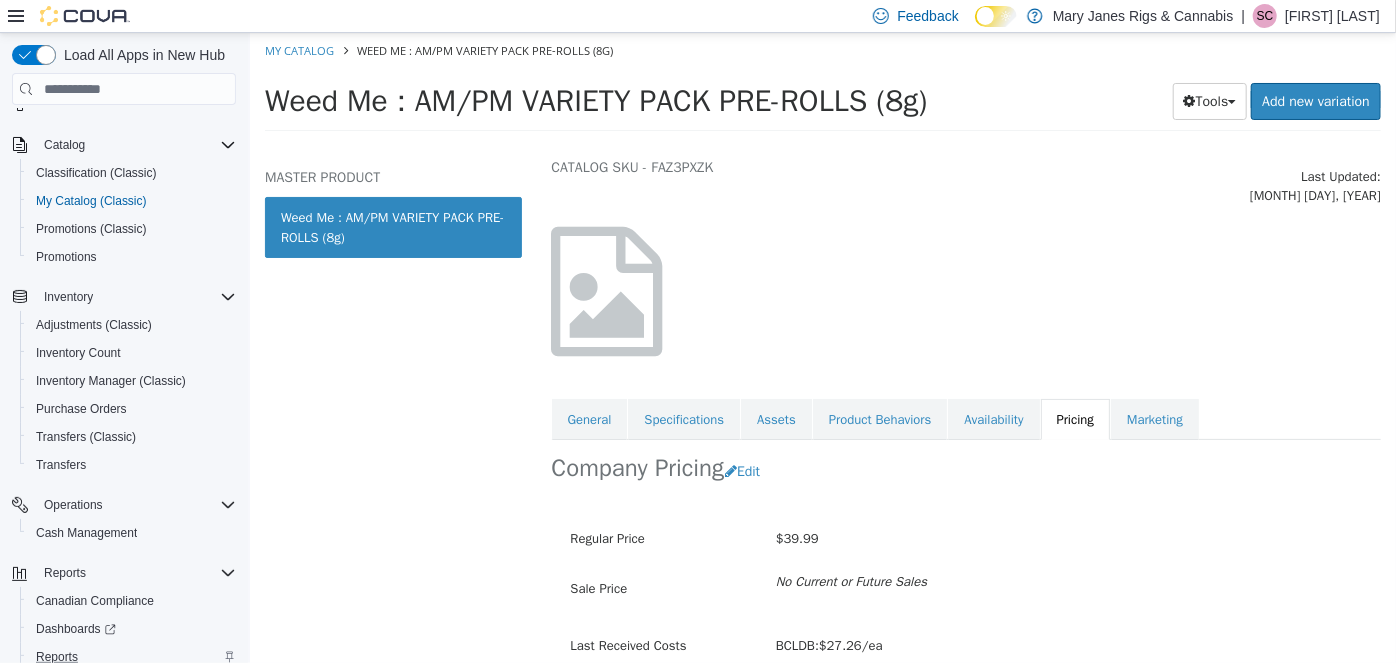 scroll, scrollTop: 136, scrollLeft: 0, axis: vertical 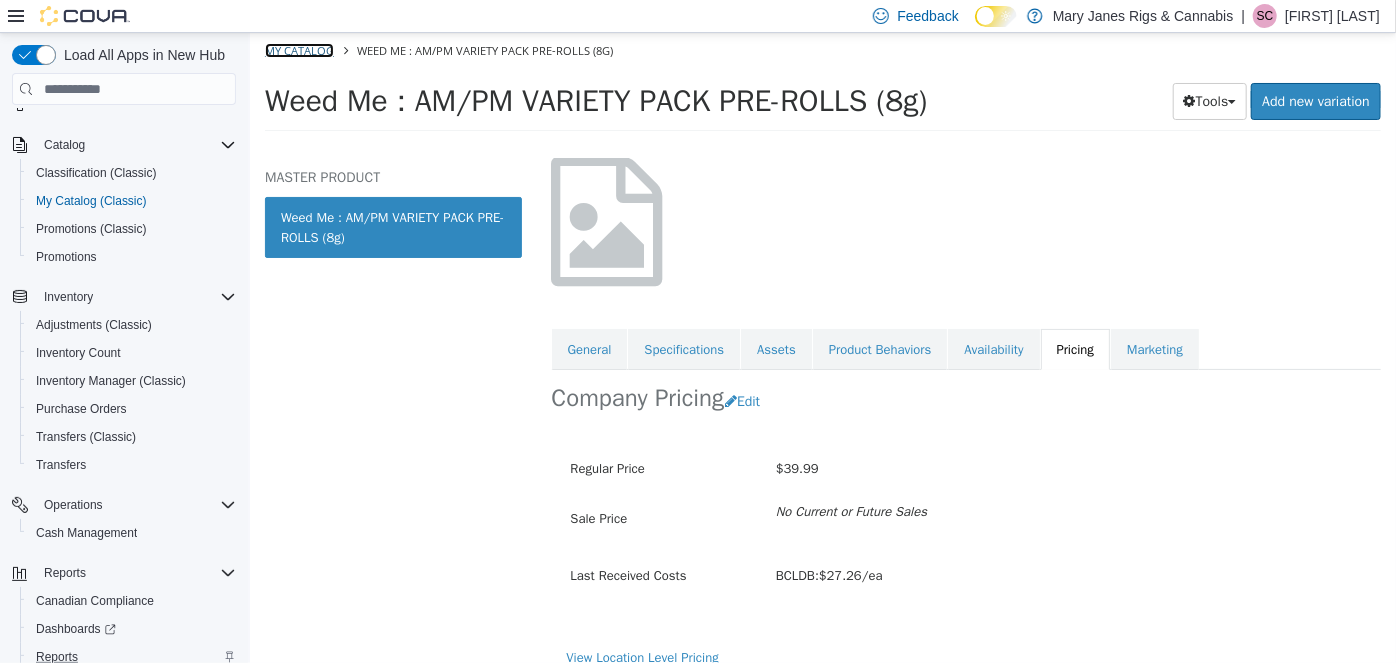click on "My Catalog" at bounding box center (298, 50) 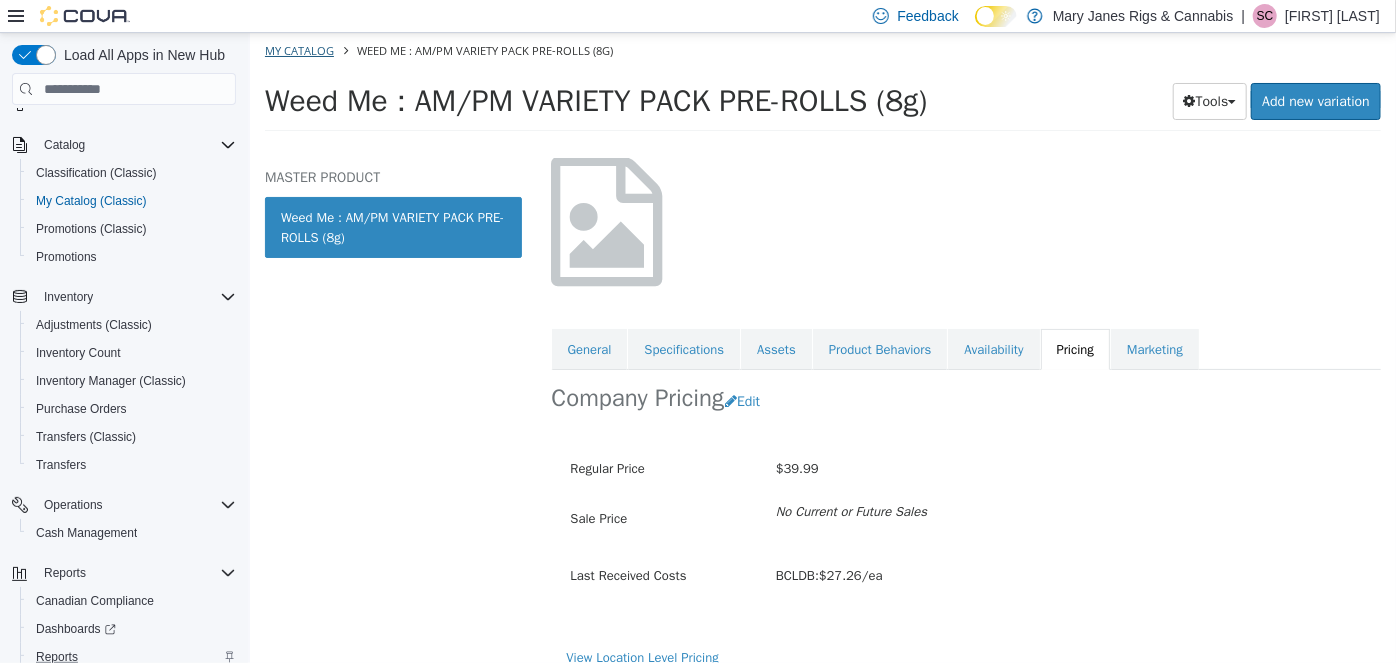 select on "**********" 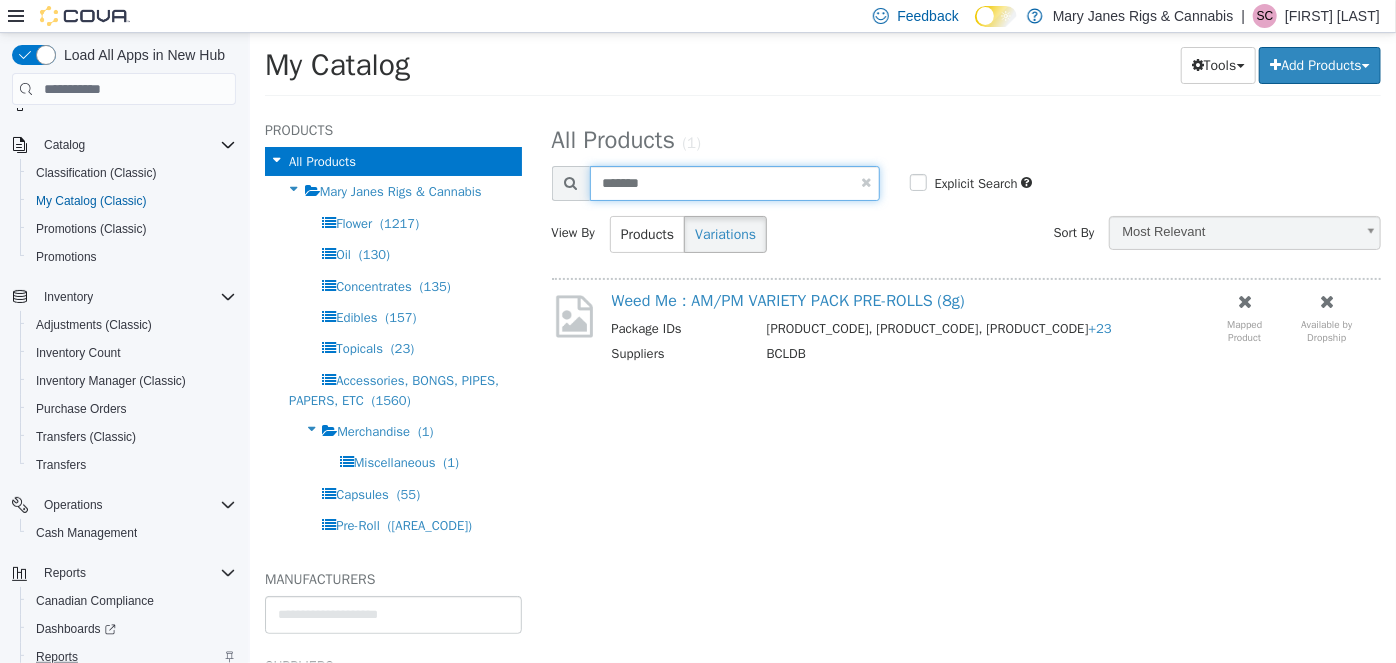 drag, startPoint x: 681, startPoint y: 184, endPoint x: 511, endPoint y: 190, distance: 170.10585 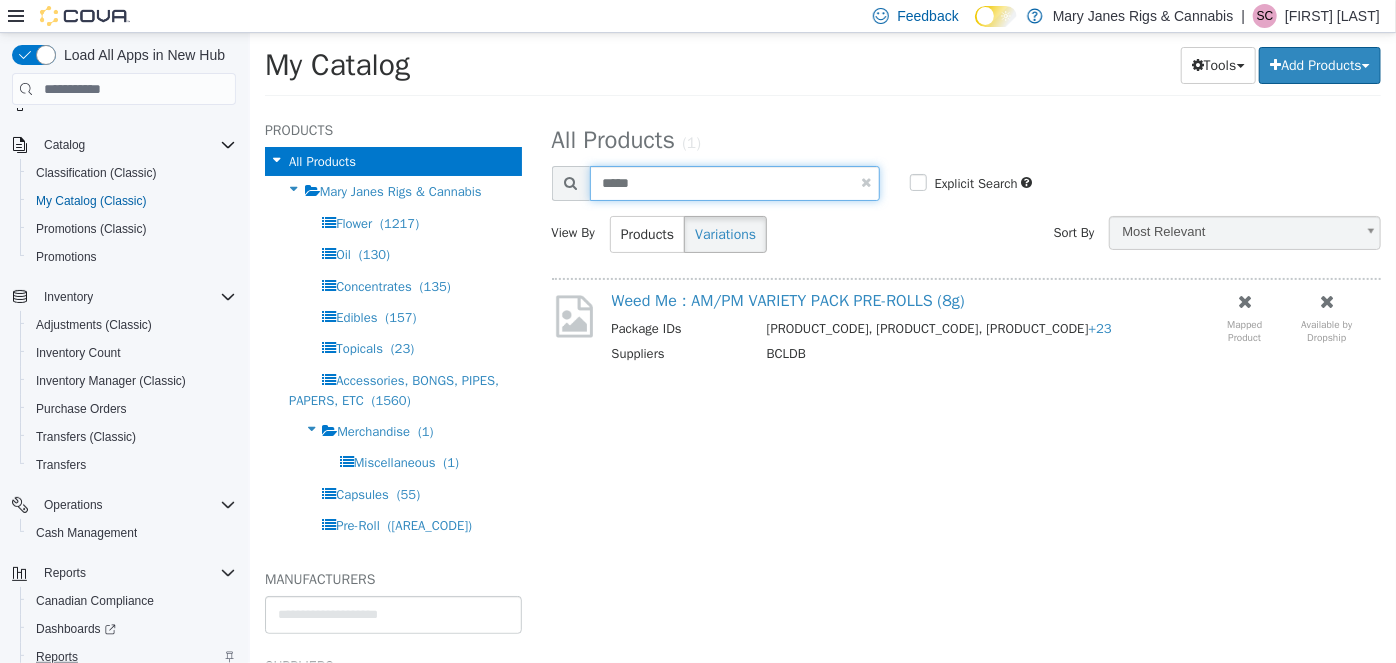 type on "*****" 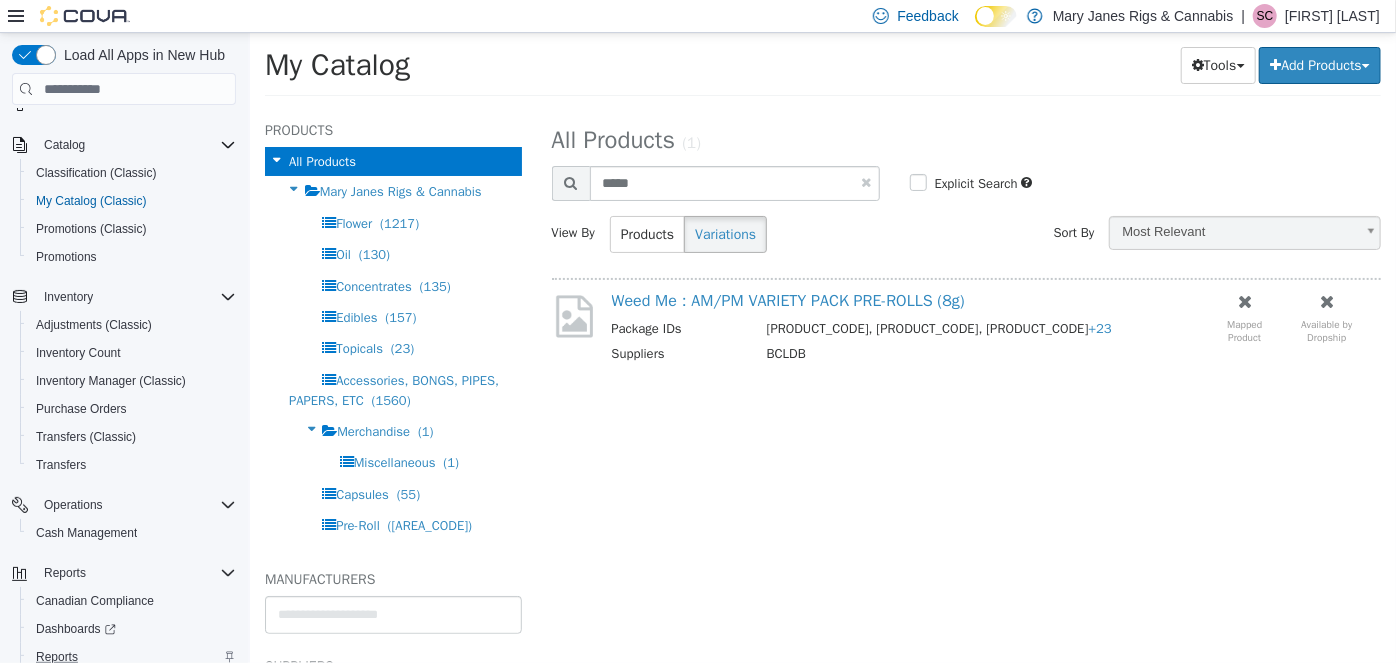 select on "**********" 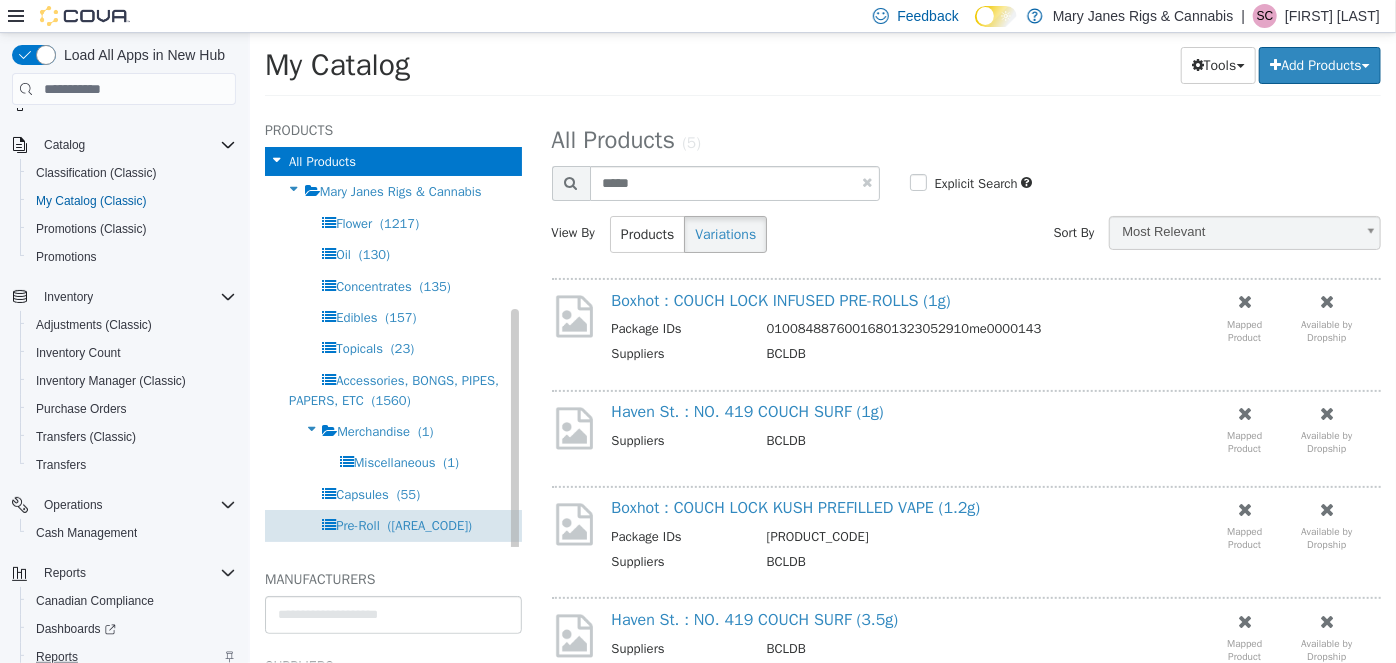 scroll, scrollTop: 89, scrollLeft: 0, axis: vertical 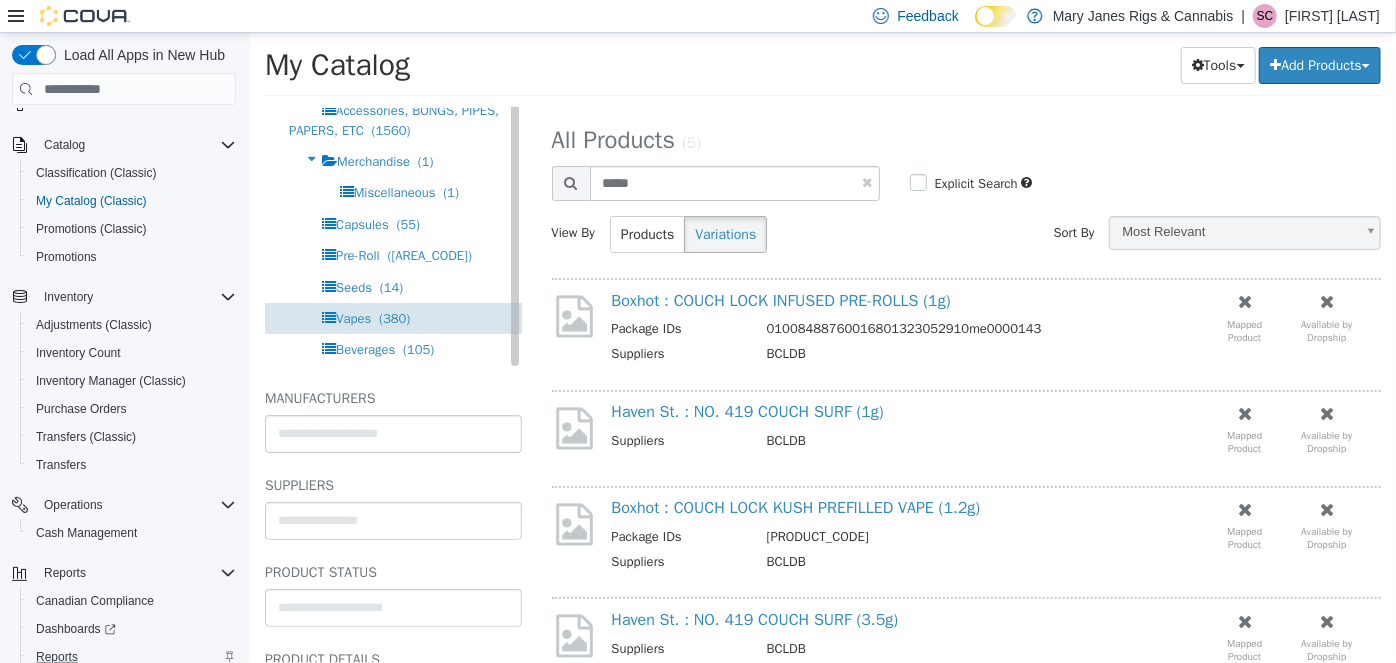 click on "Vapes" at bounding box center [352, 318] 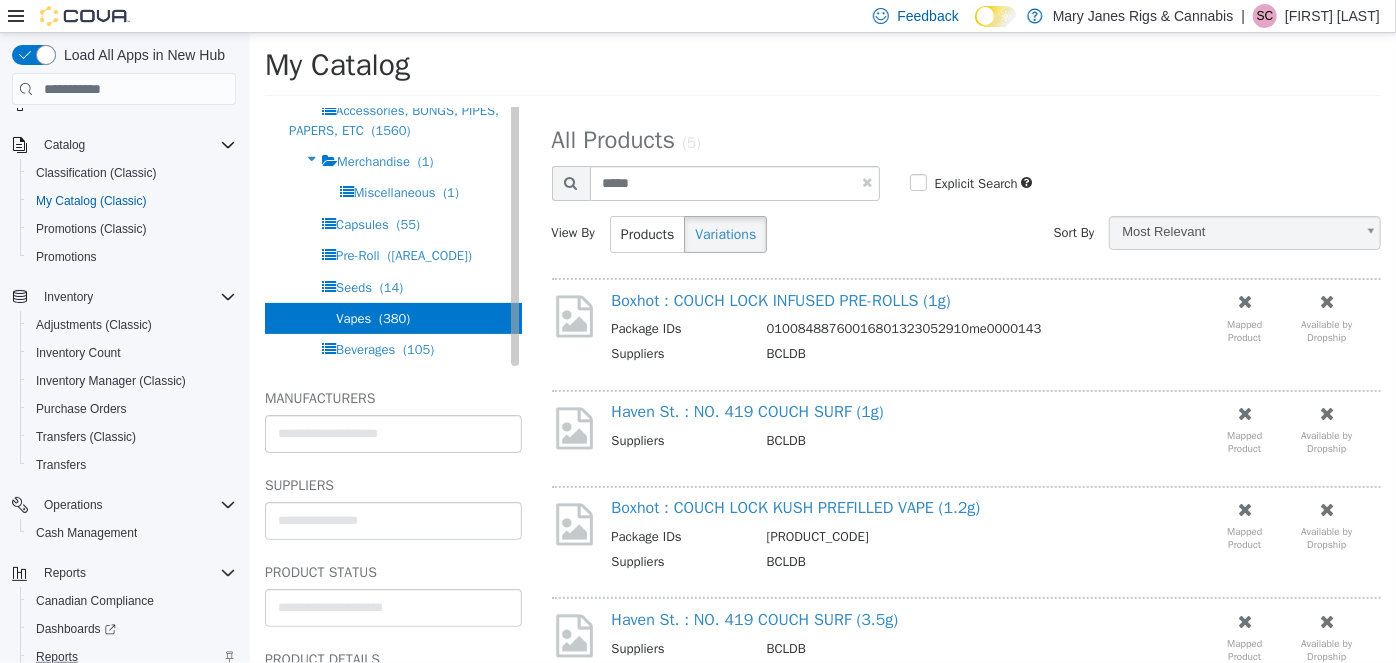 select on "**********" 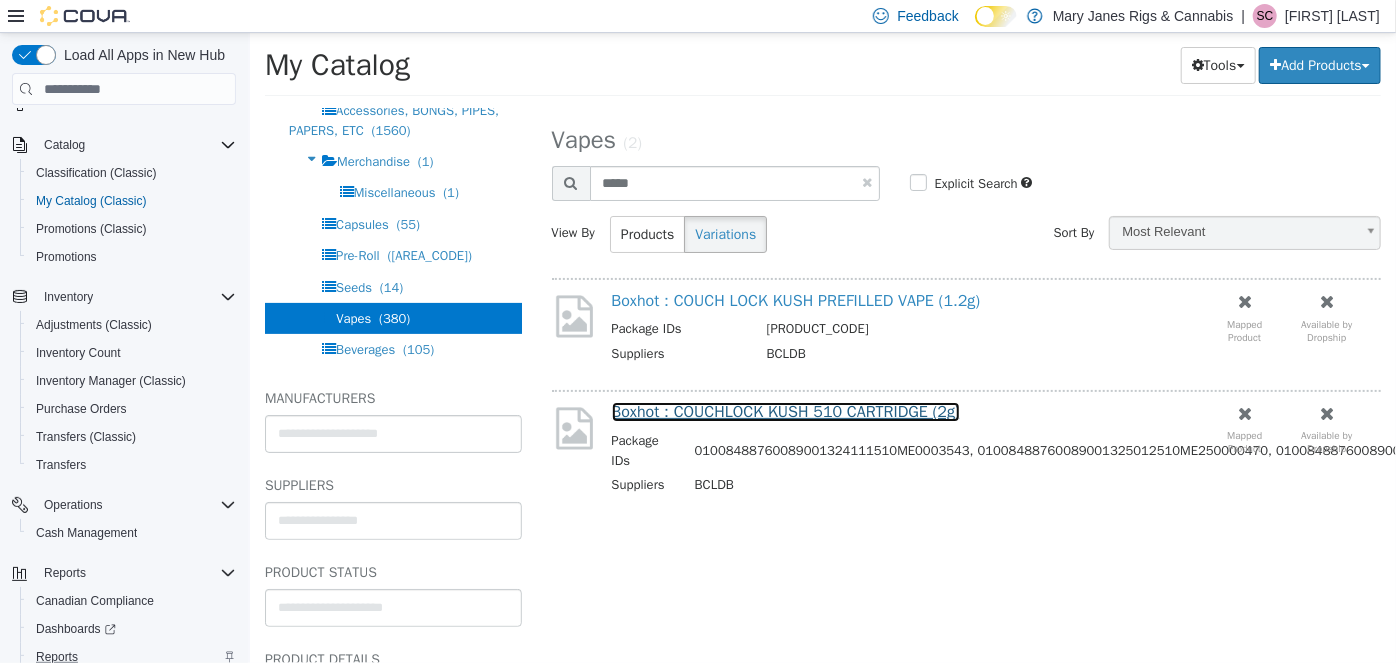 click on "Boxhot : COUCHLOCK KUSH 510 CARTRIDGE (2g)" at bounding box center [785, 412] 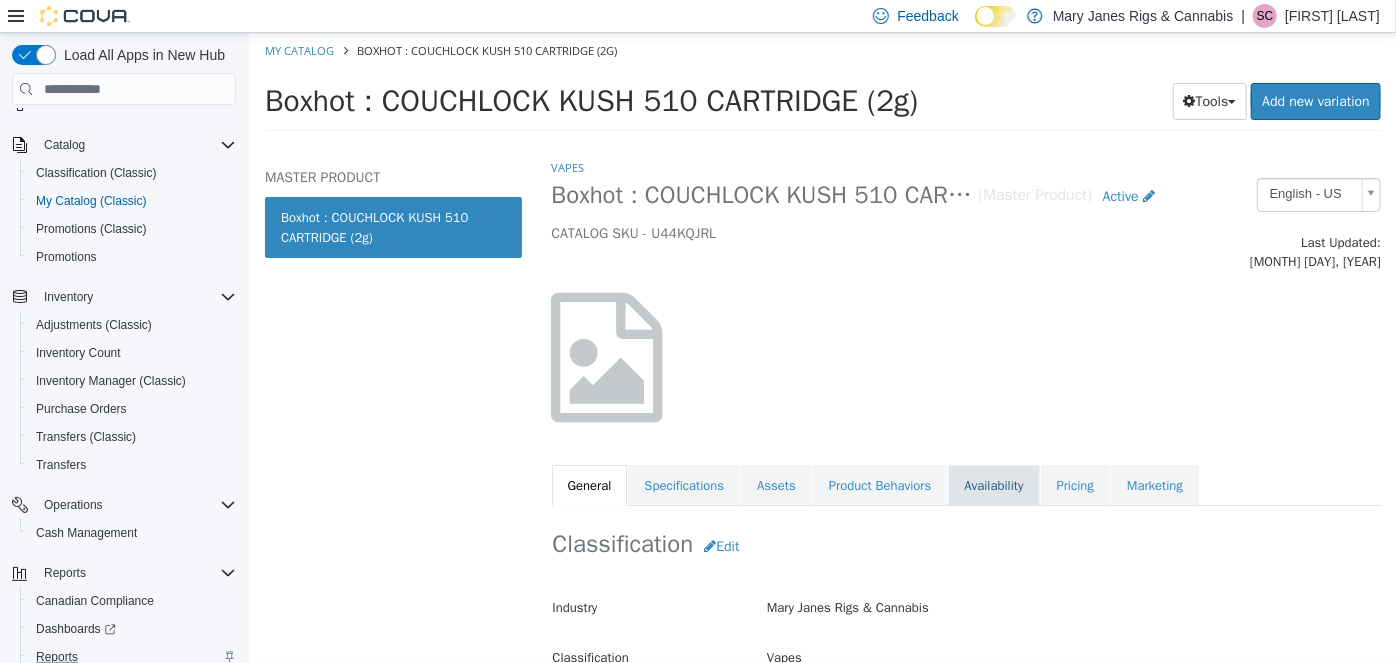 click on "Availability" at bounding box center [992, 486] 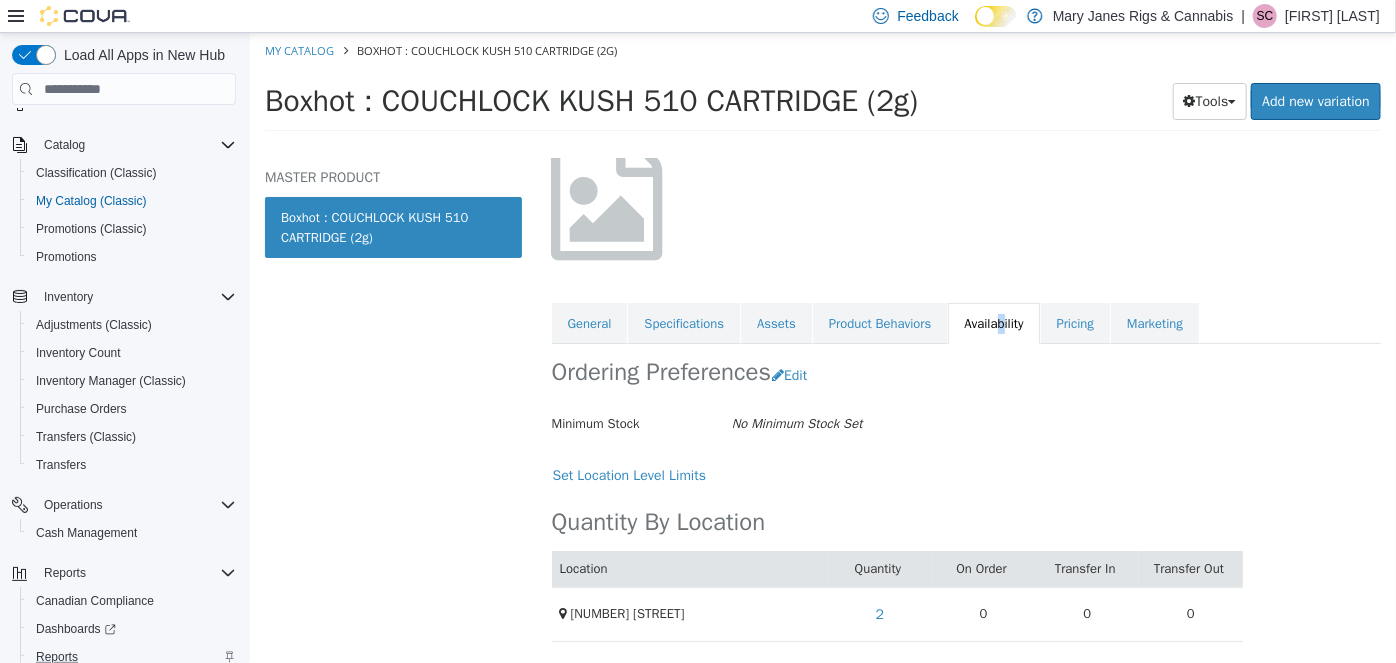 scroll, scrollTop: 141, scrollLeft: 0, axis: vertical 